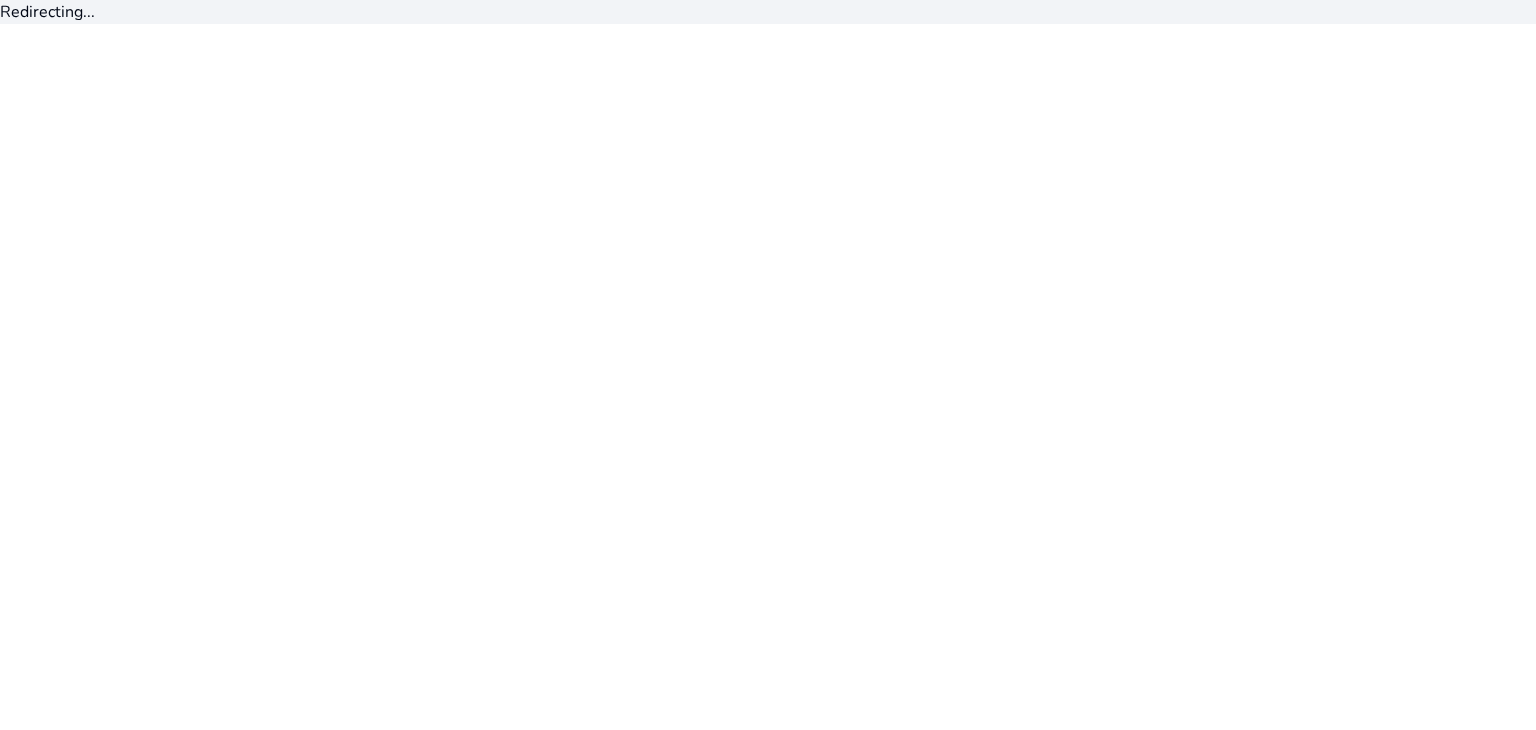 scroll, scrollTop: 0, scrollLeft: 0, axis: both 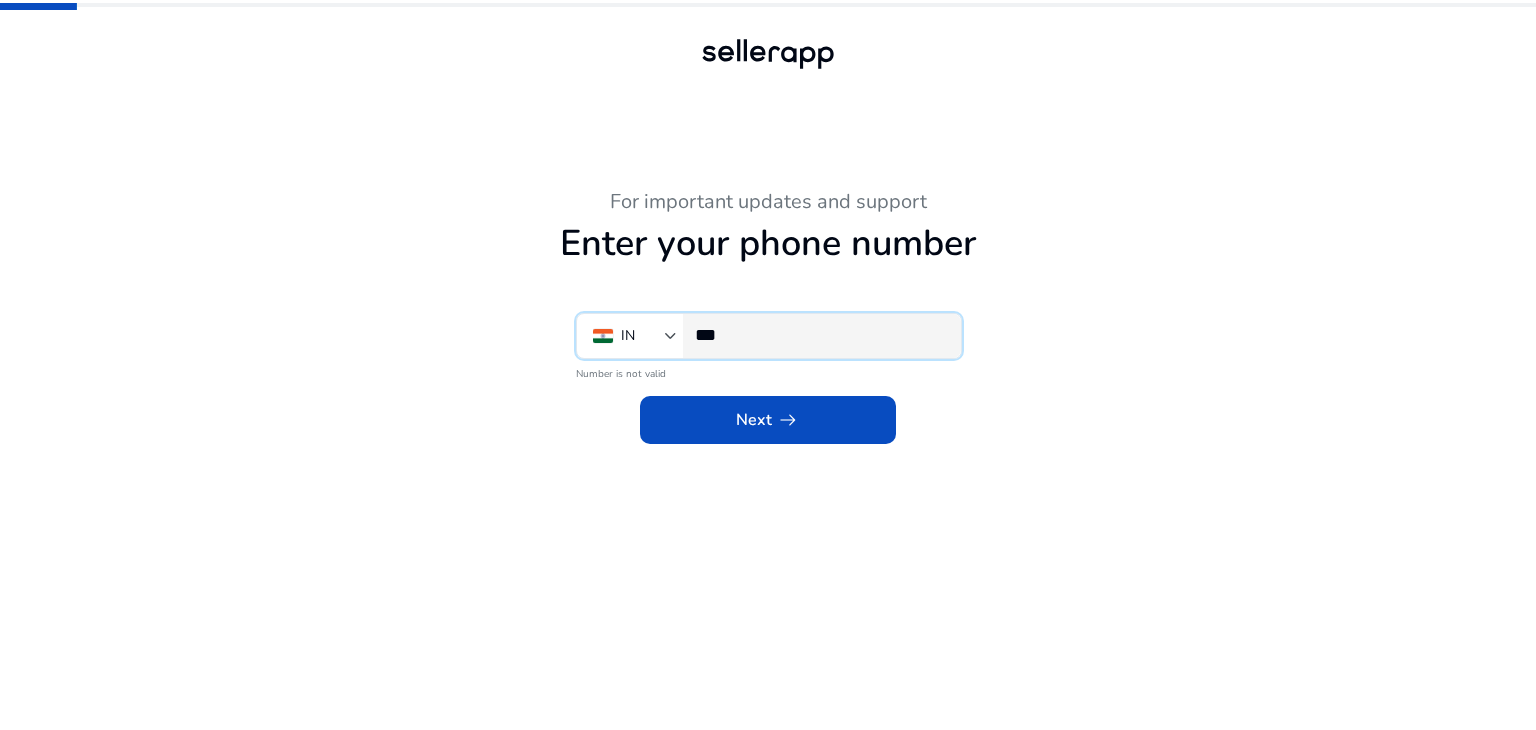 click on "***" at bounding box center [820, 335] 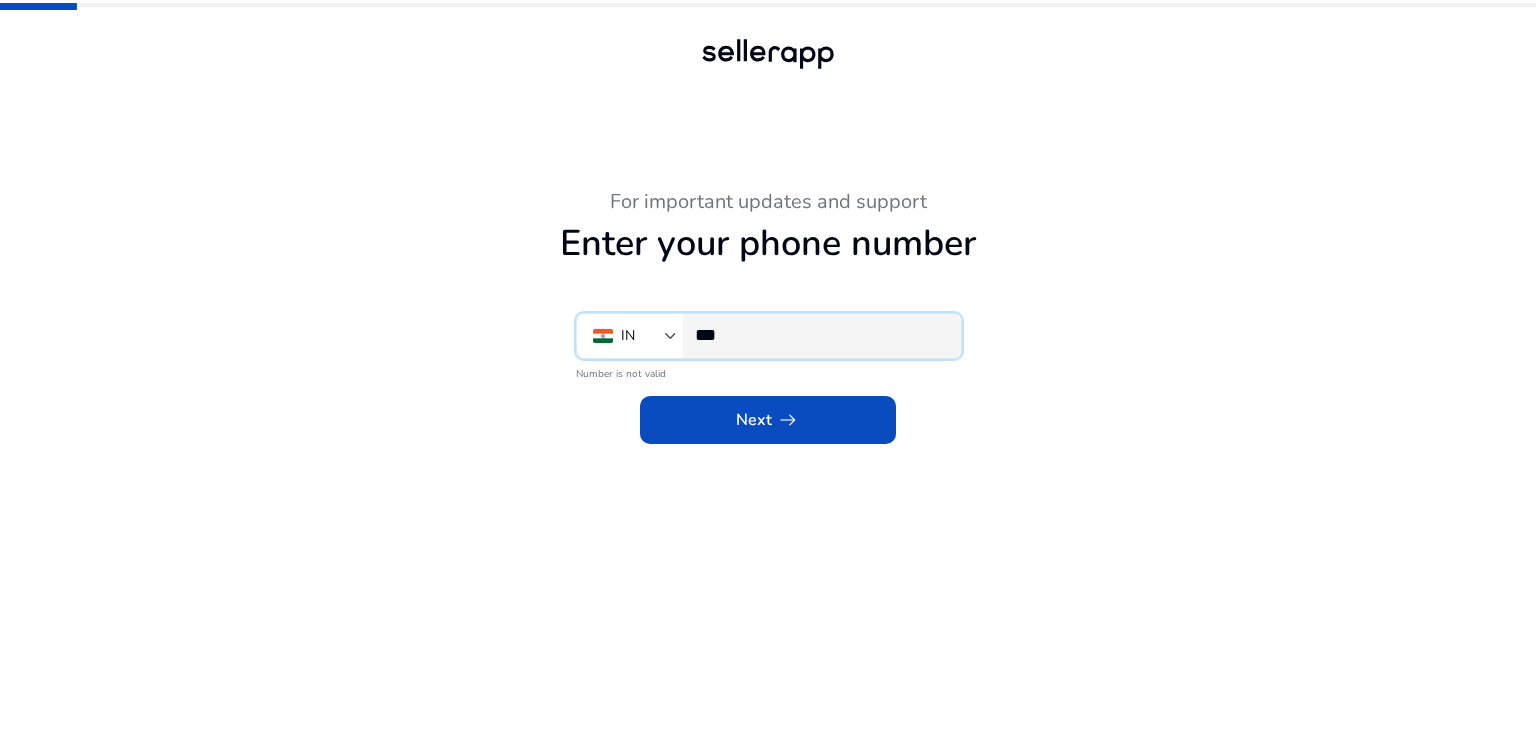 click on "***" at bounding box center (820, 335) 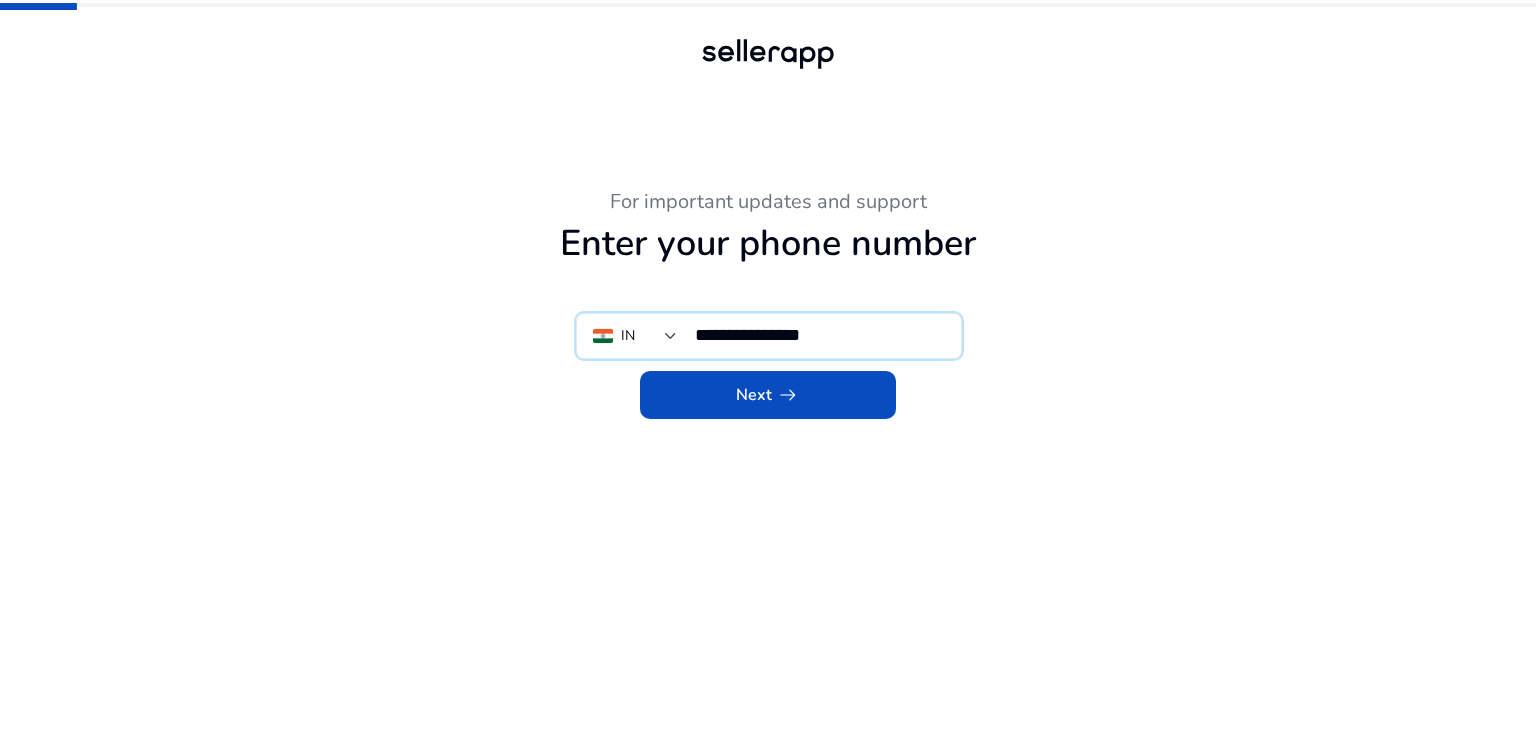type on "**********" 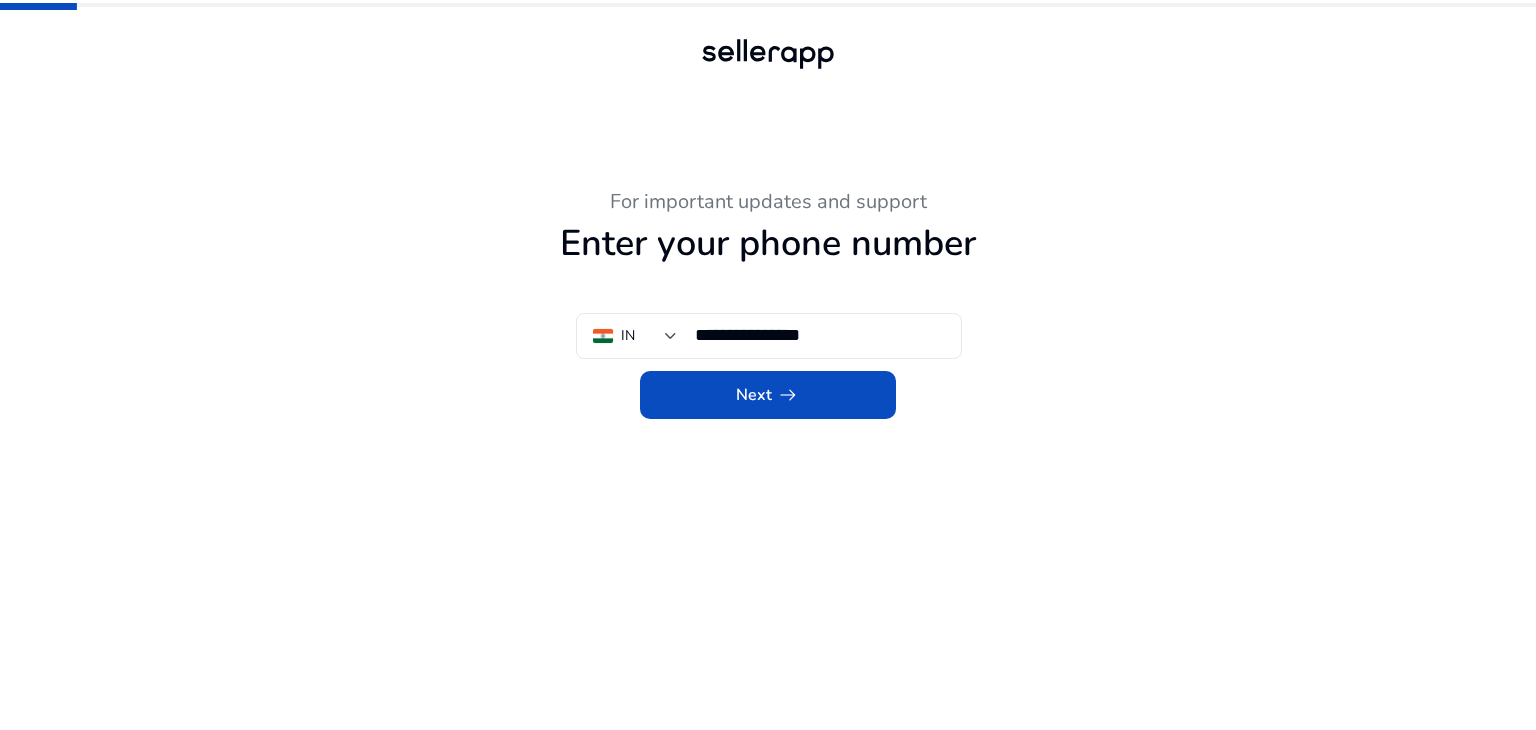 click on "For important updates and support Enter your phone number IN [PHONE]  Next   arrow_right_alt" 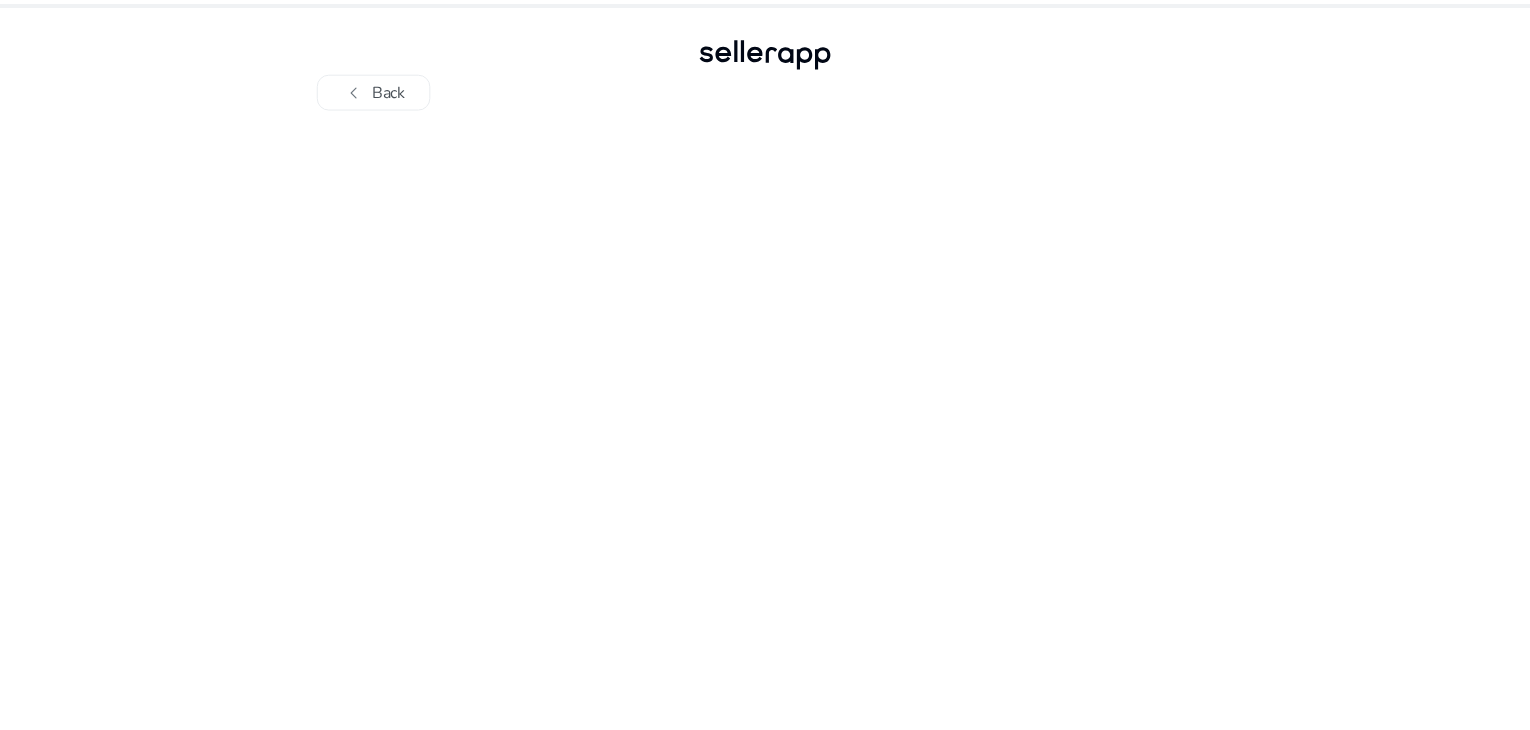 scroll, scrollTop: 0, scrollLeft: 0, axis: both 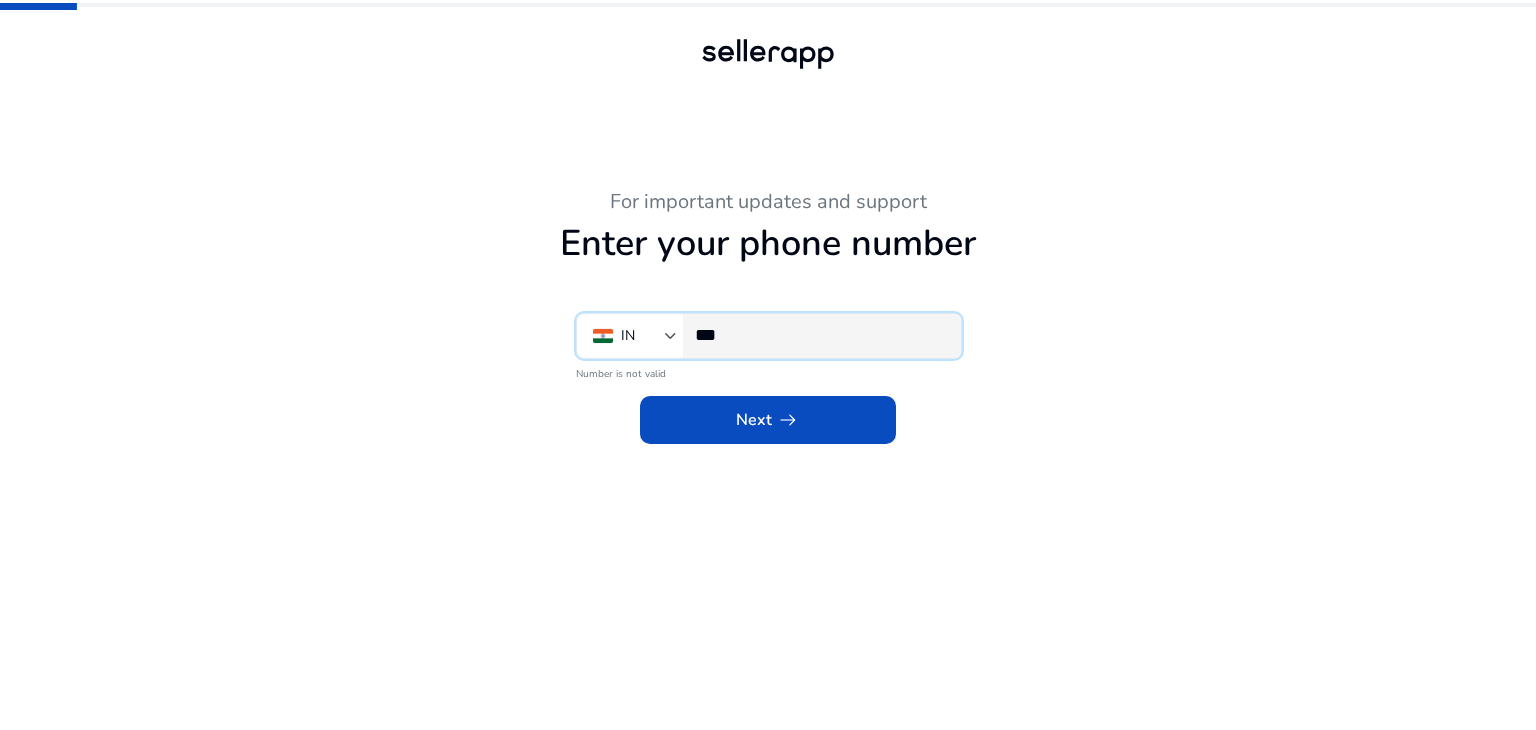 click on "***" at bounding box center (820, 335) 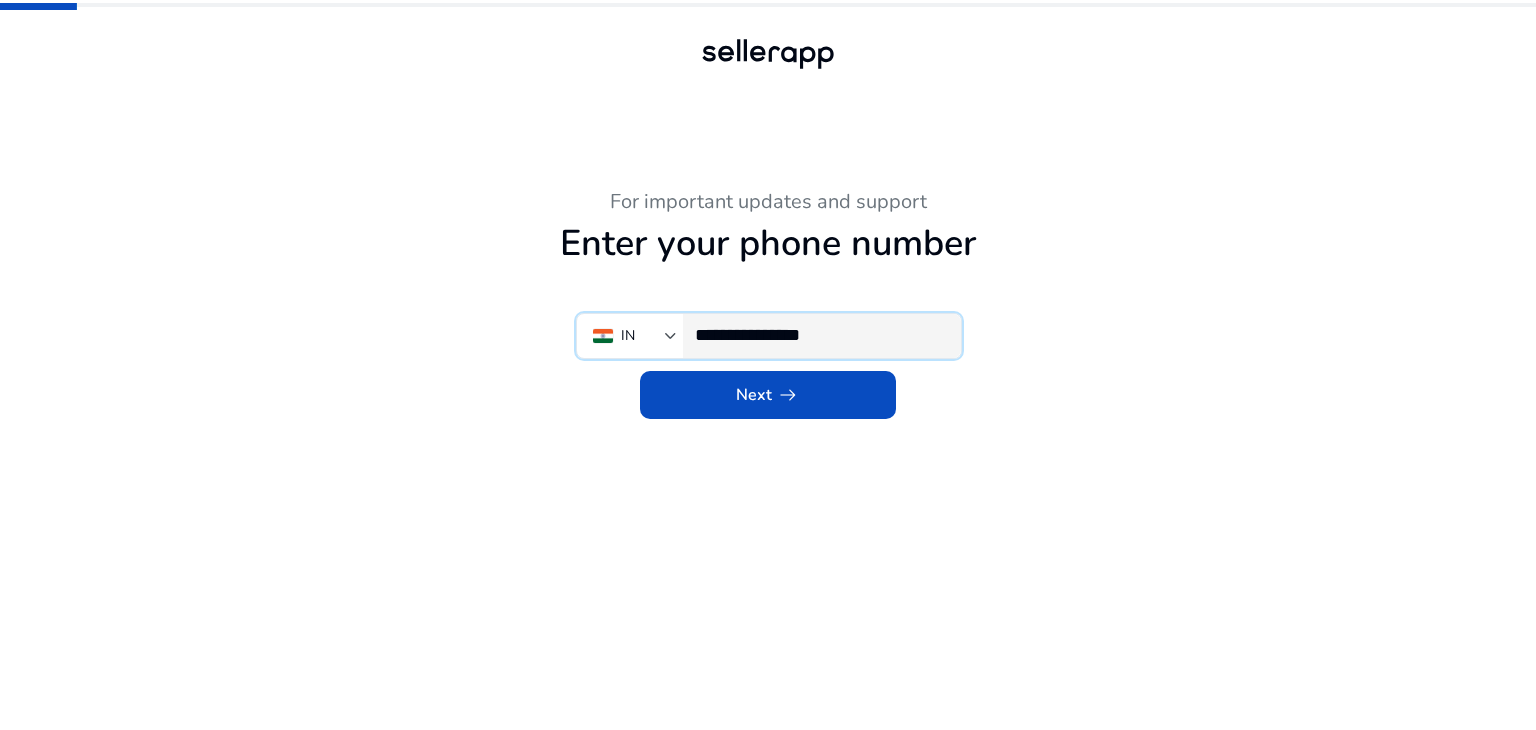 type on "**********" 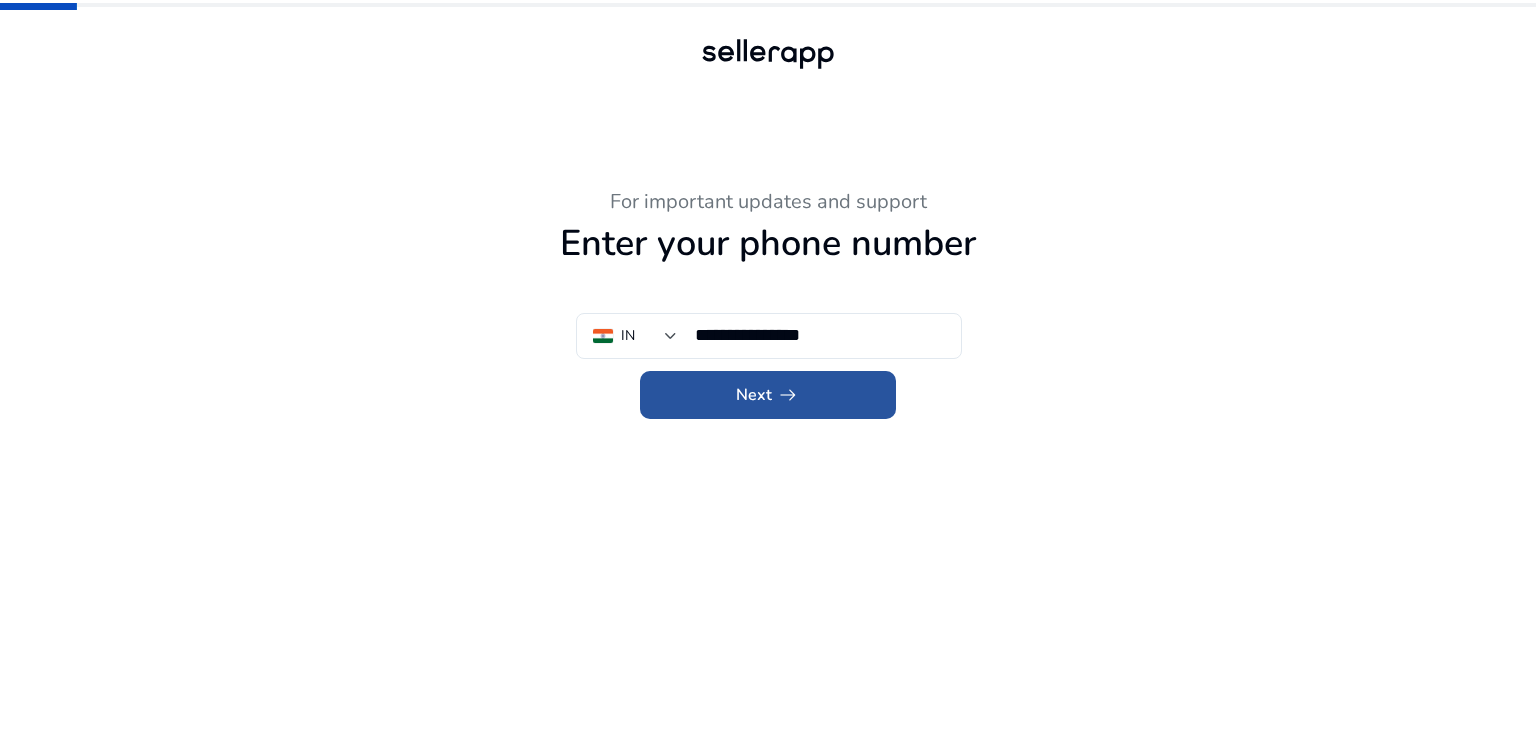 click 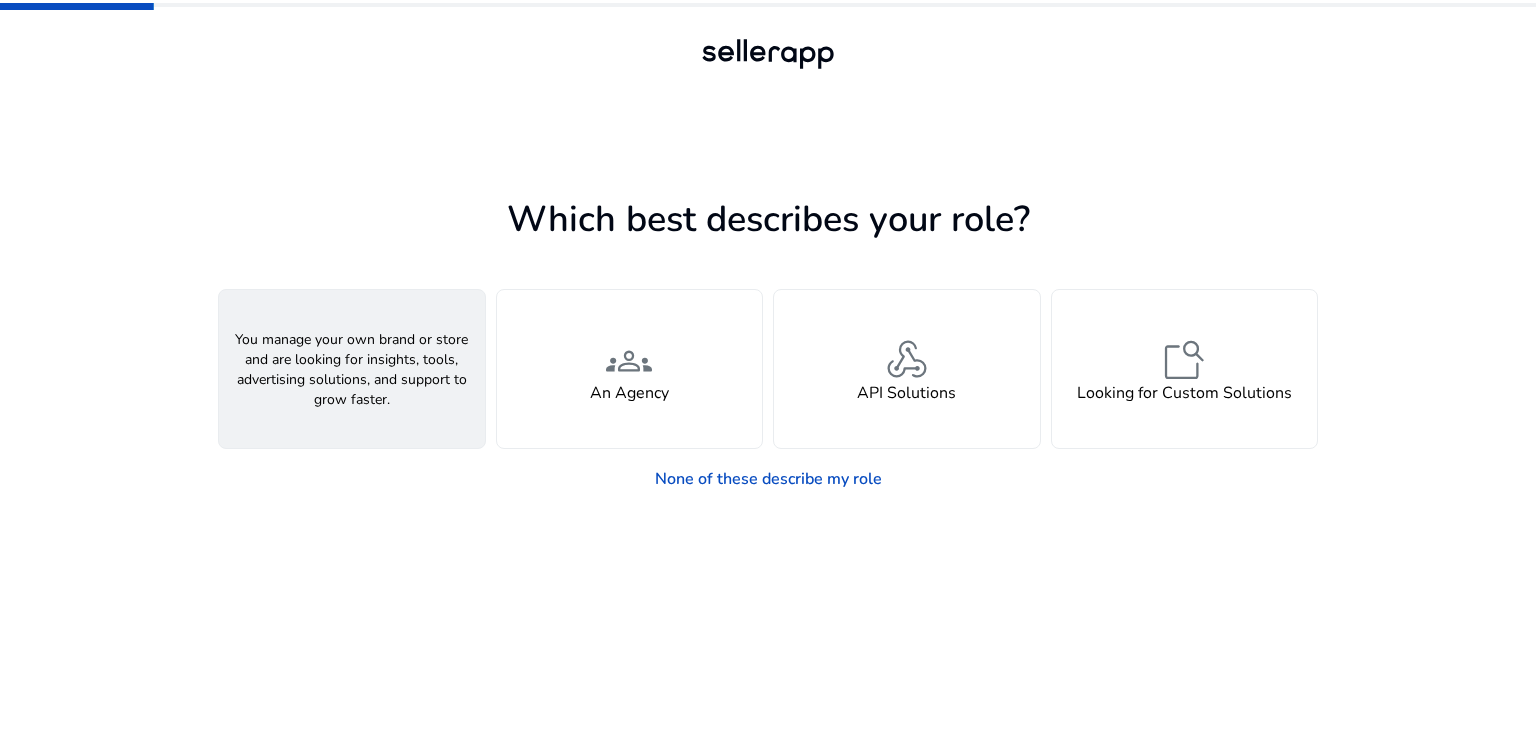 click on "A Seller" 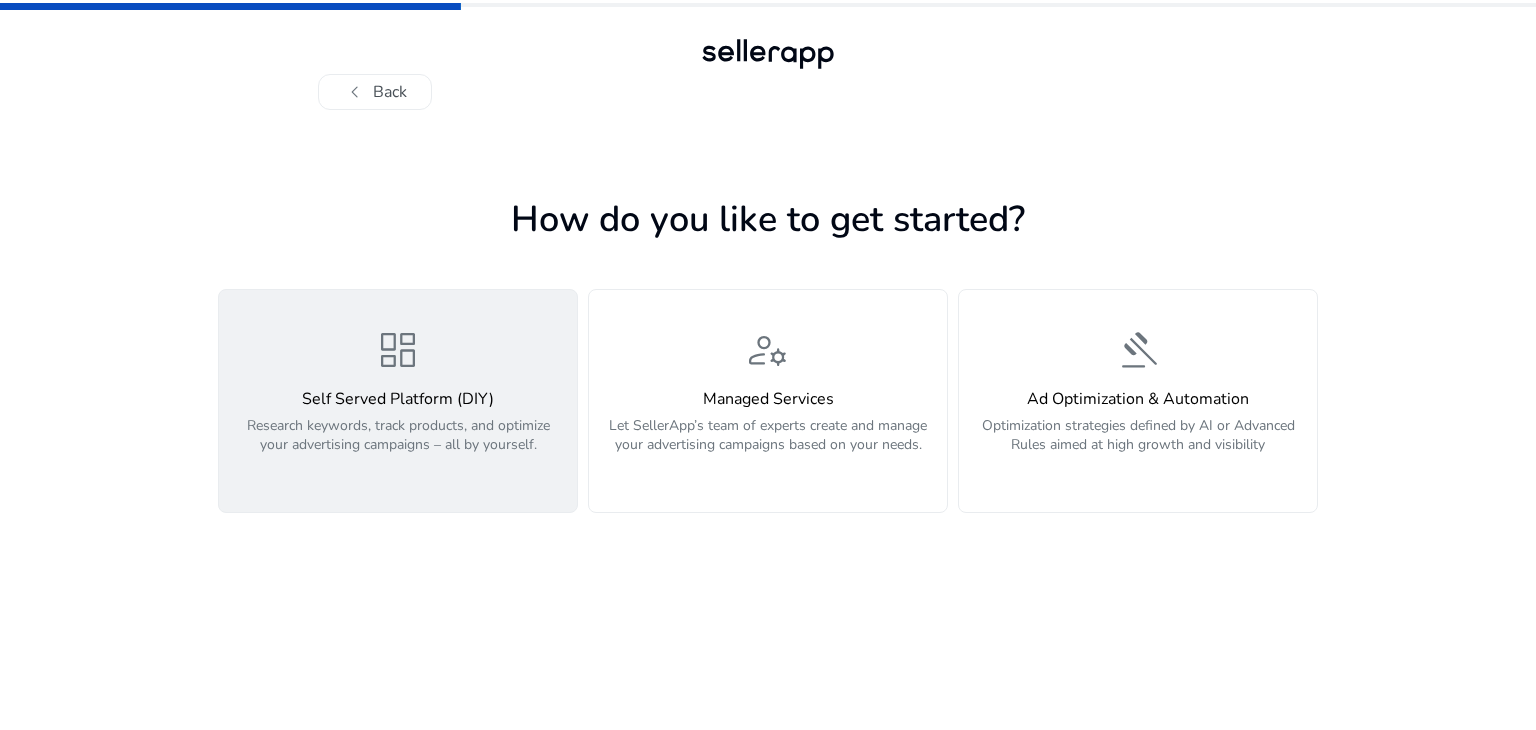 click on "Self Served Platform (DIY)" 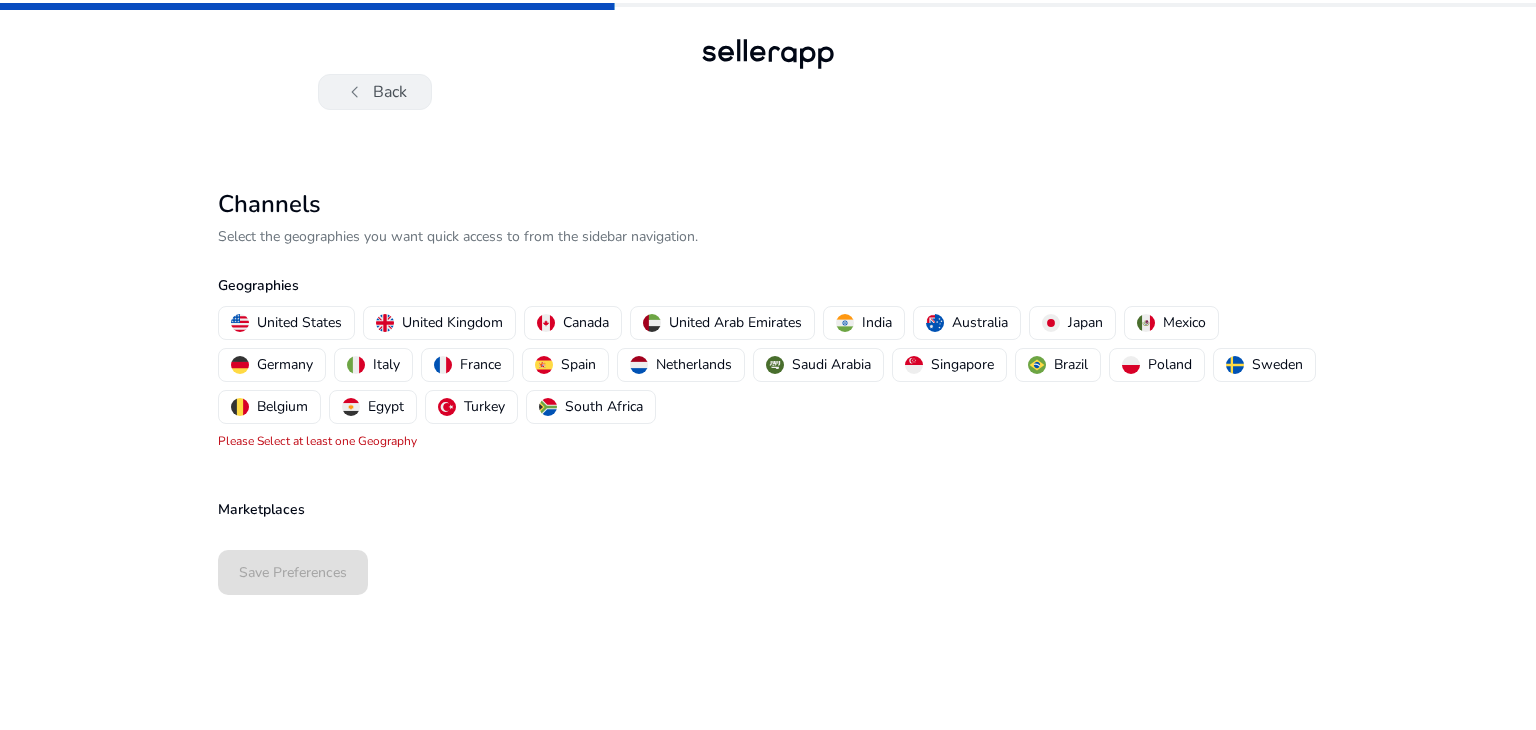 click on "chevron_left   Back" 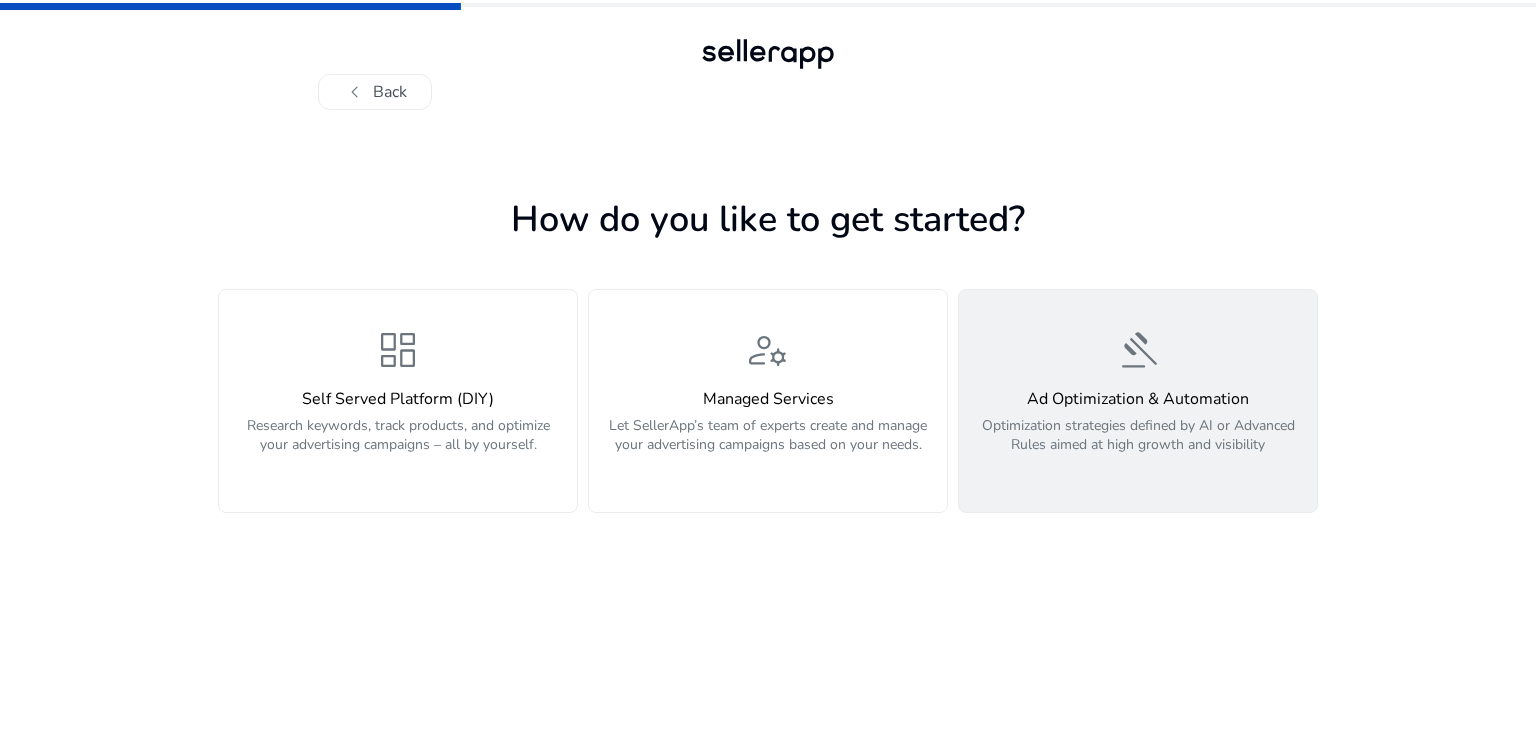click on "gavel  Ad Optimization & Automation  Optimization strategies defined by AI or Advanced Rules aimed at high growth and visibility" 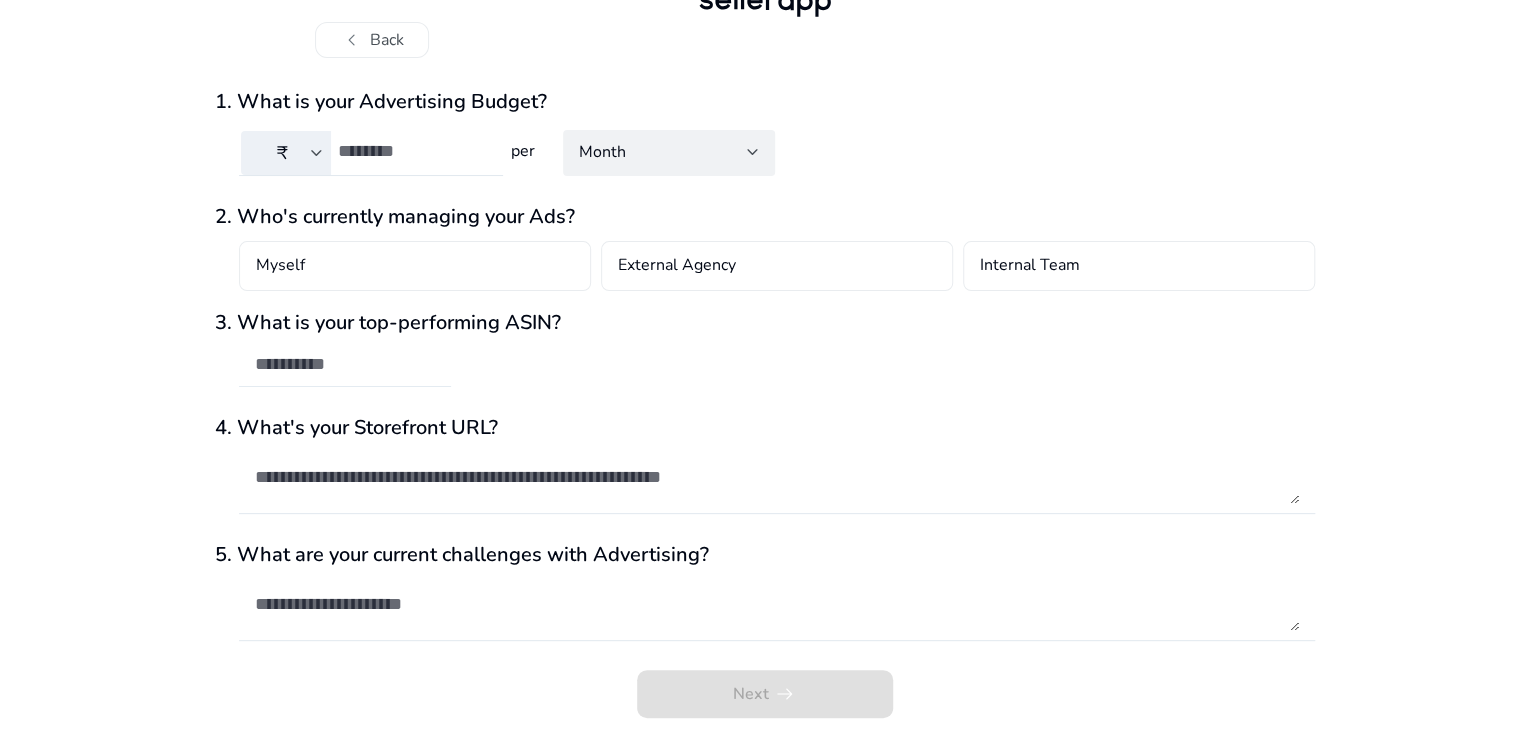 scroll, scrollTop: 0, scrollLeft: 0, axis: both 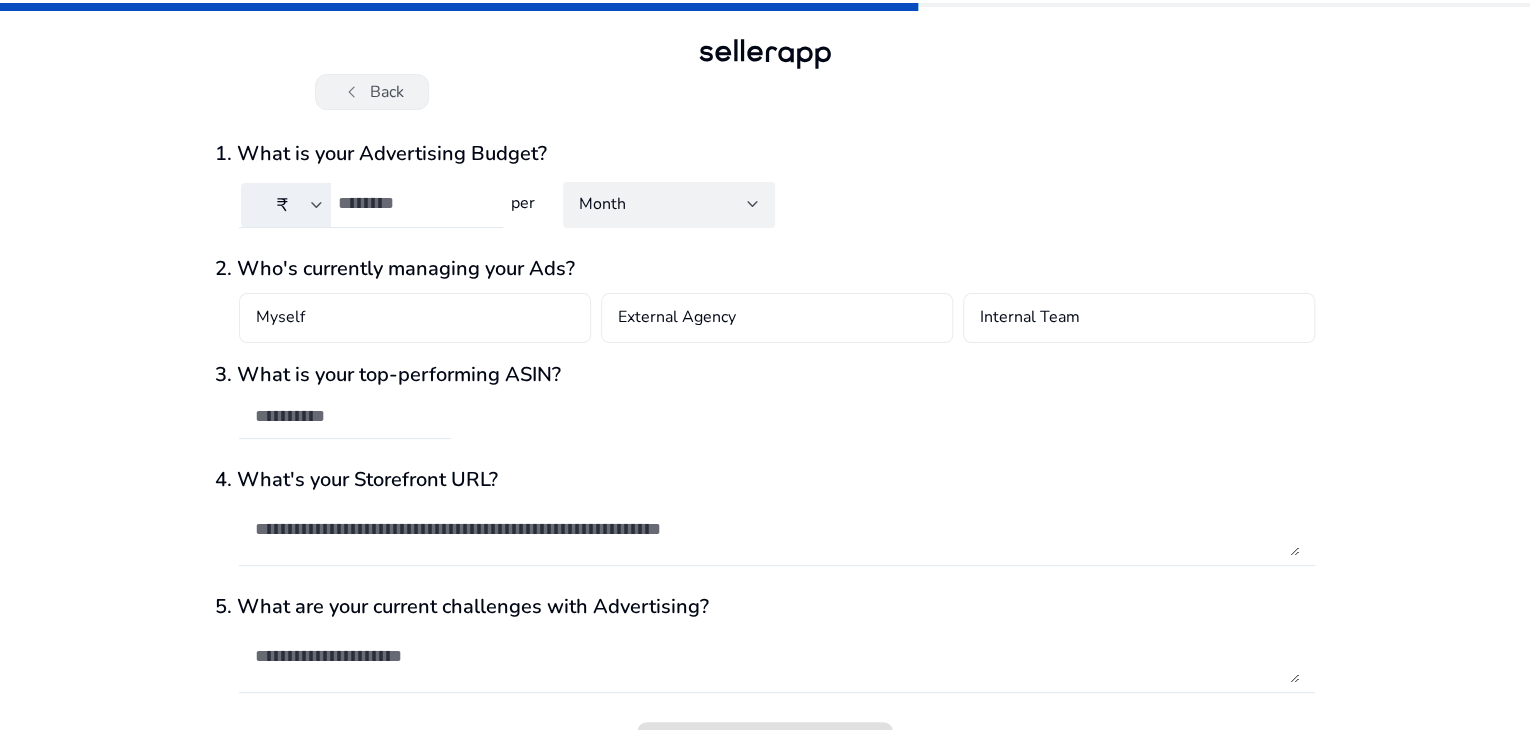 click on "chevron_left" 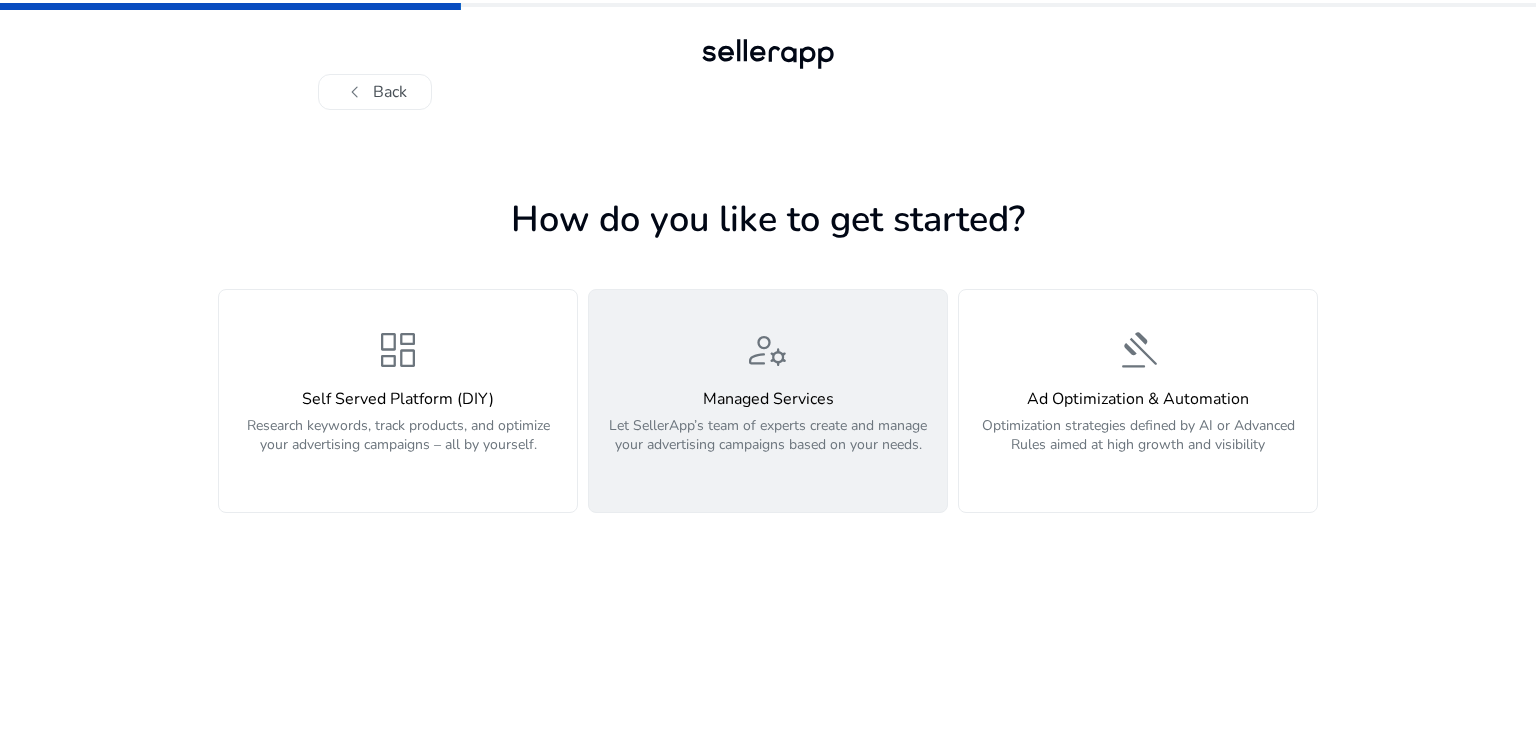 click on "manage_accounts  Managed Services  Let SellerApp’s team of experts create and manage your advertising campaigns based on your needs." 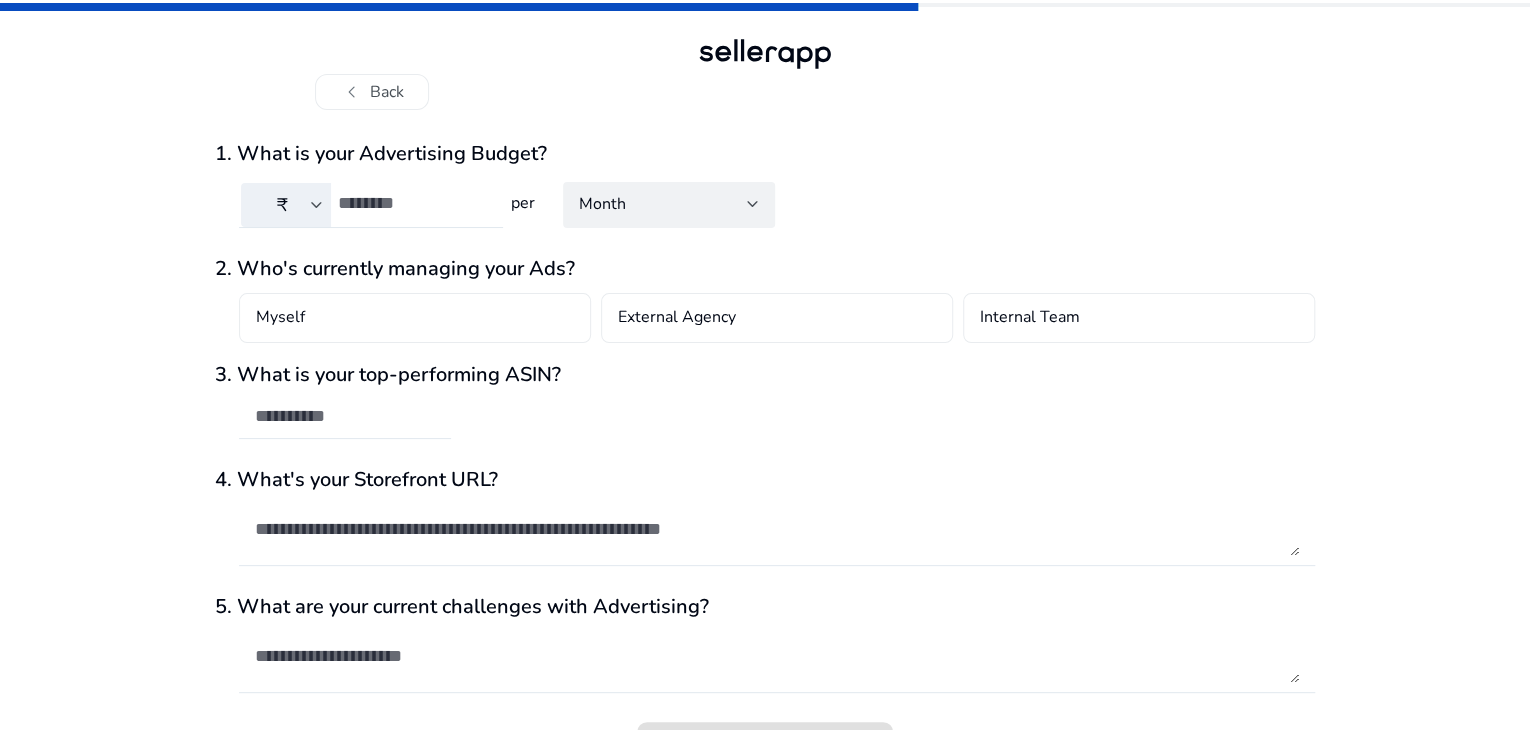 click on "Myself   External Agency   Internal Team" 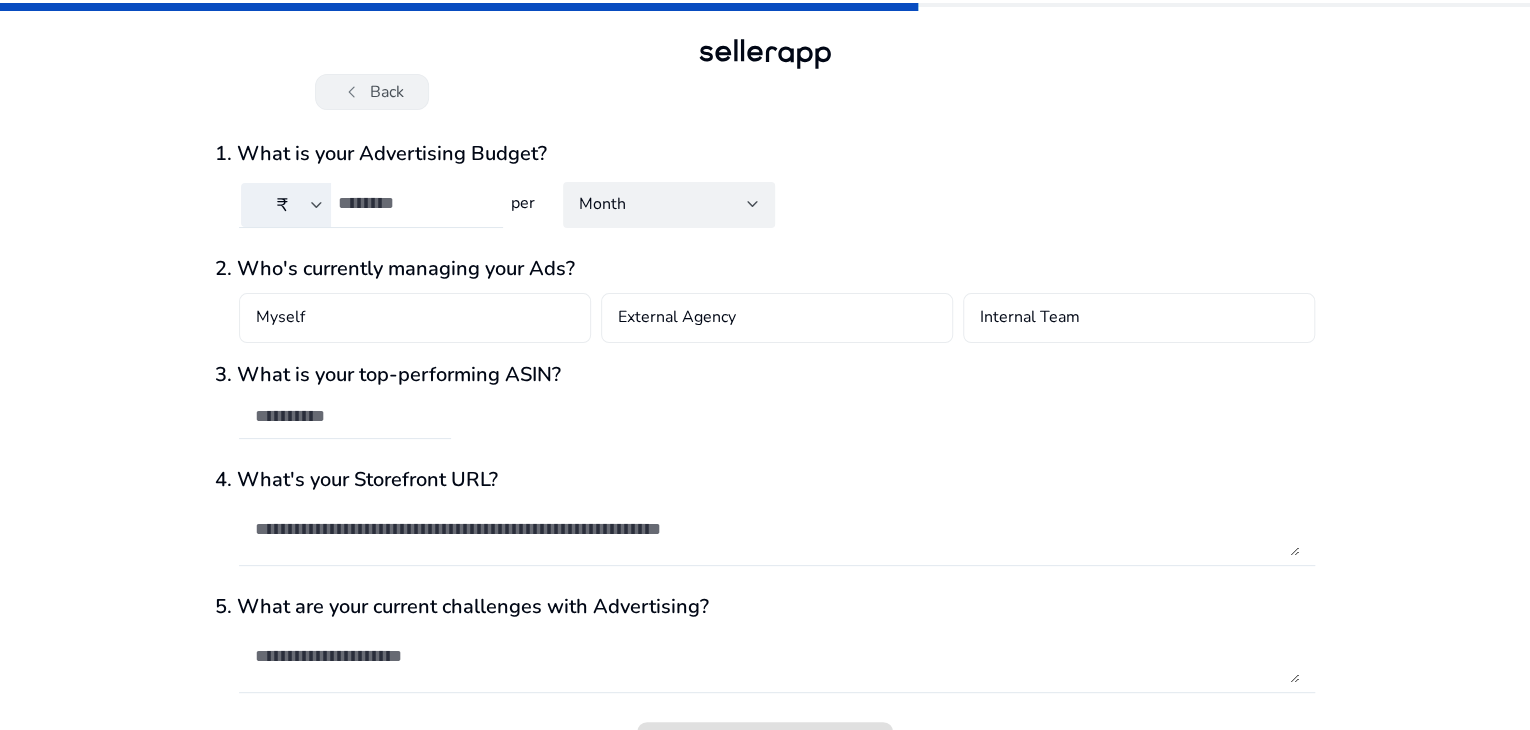 click on "chevron_left" 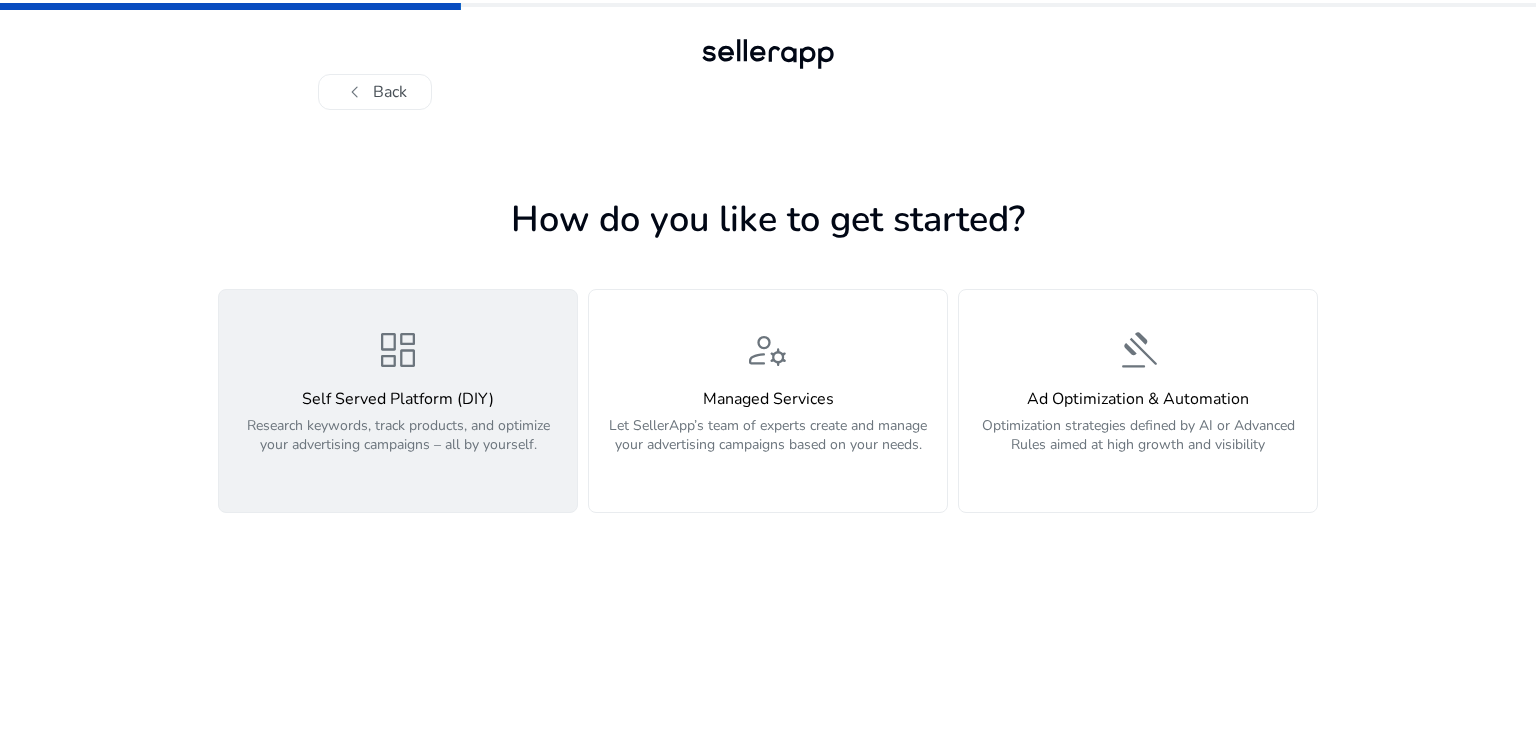 click on "dashboard" 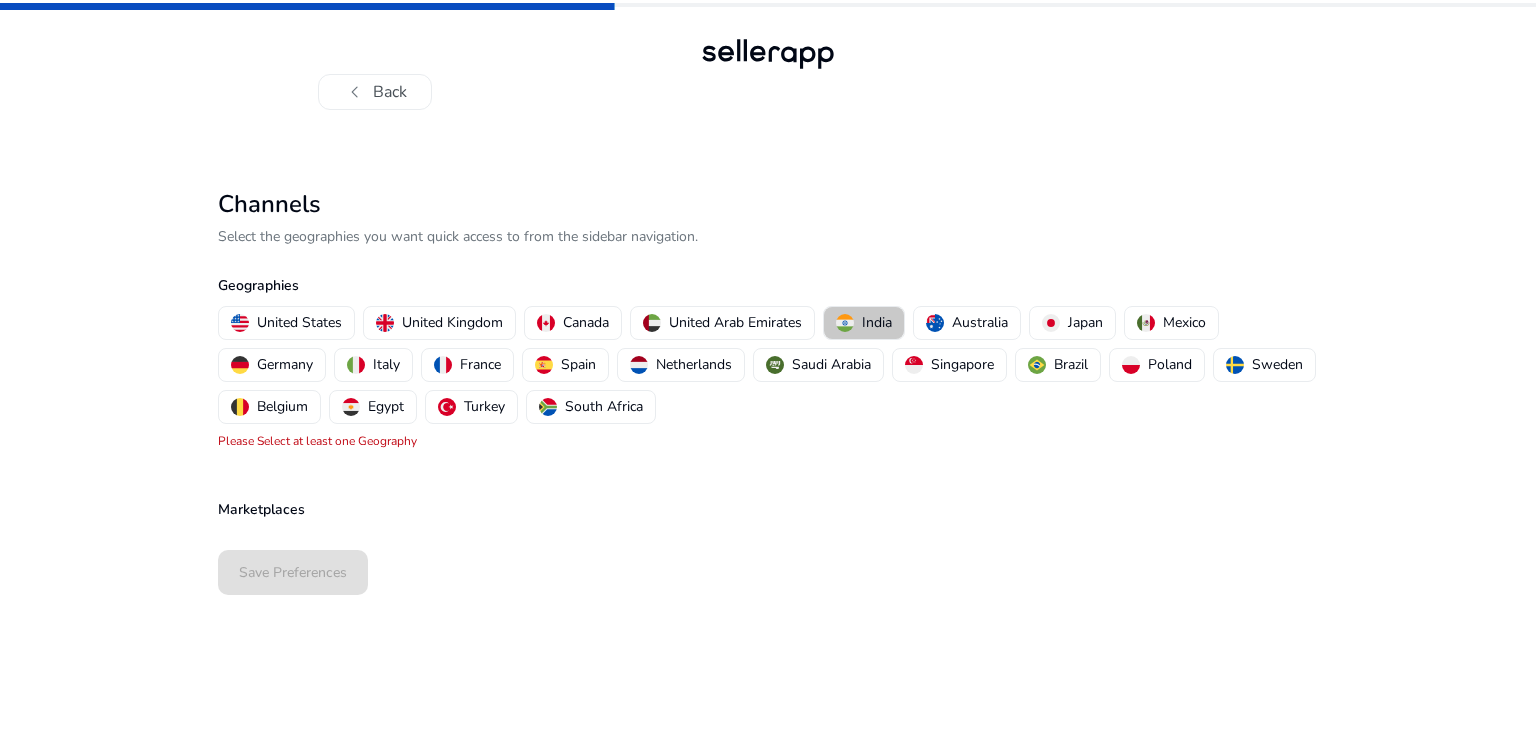 click on "India" at bounding box center (864, 322) 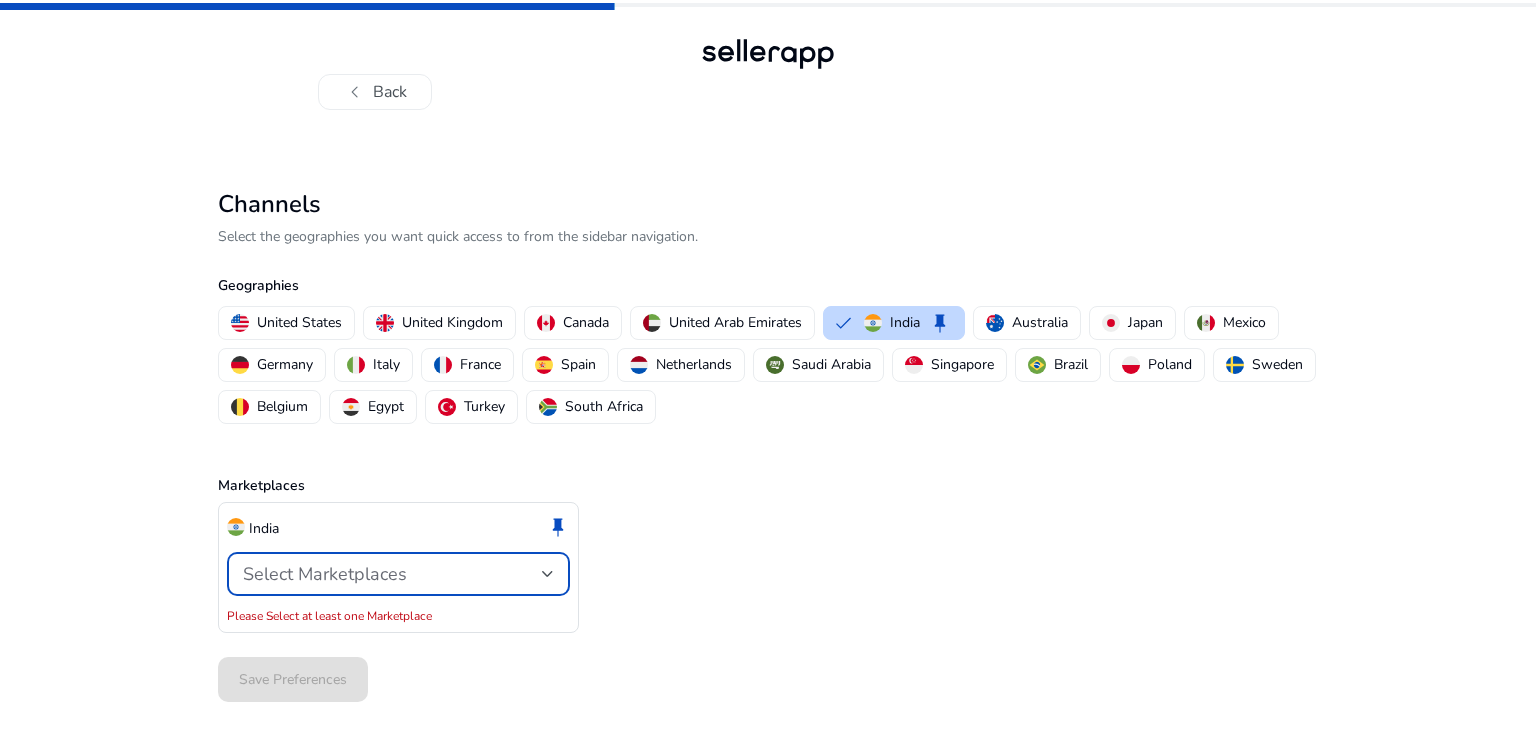 click on "Select Marketplaces" at bounding box center [325, 574] 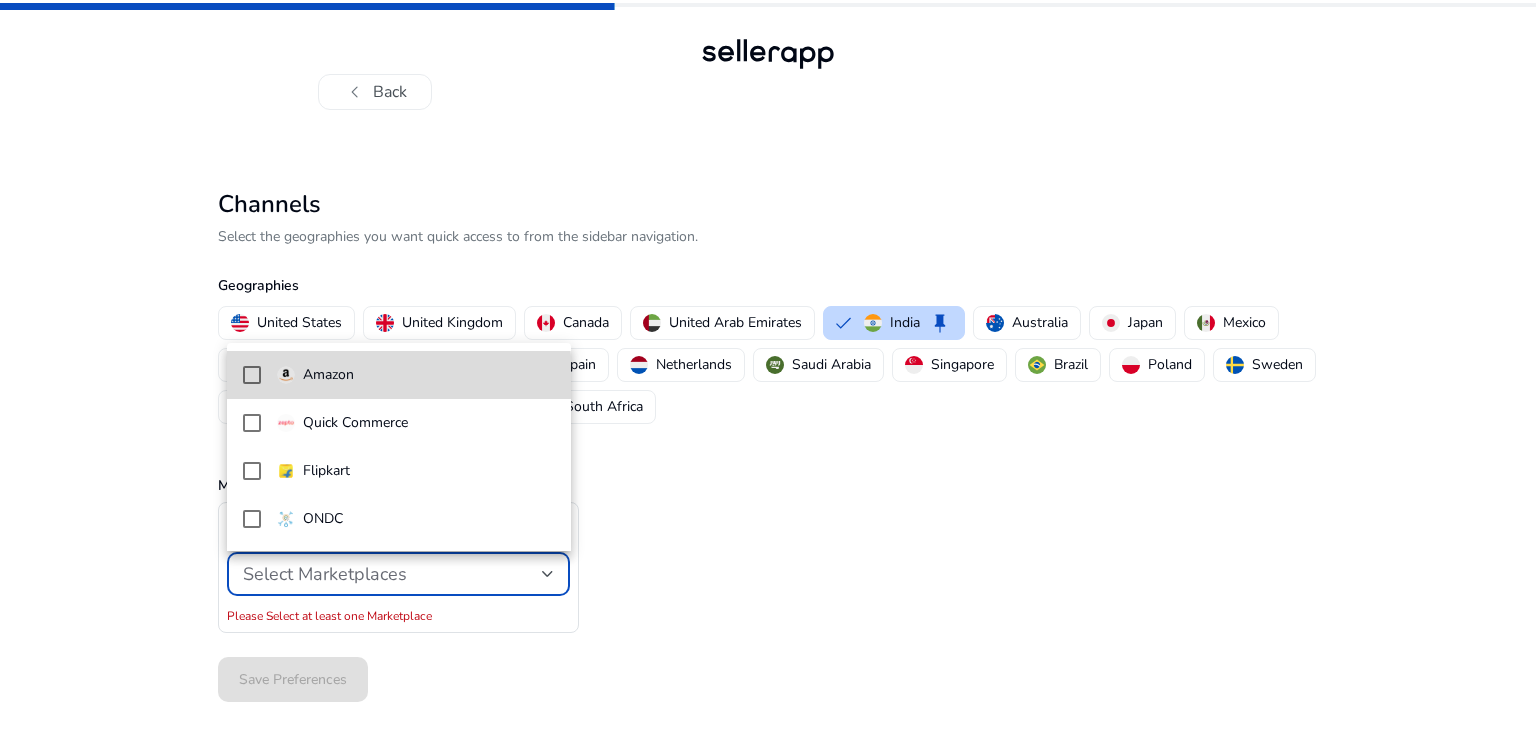 click on "Amazon" at bounding box center (328, 375) 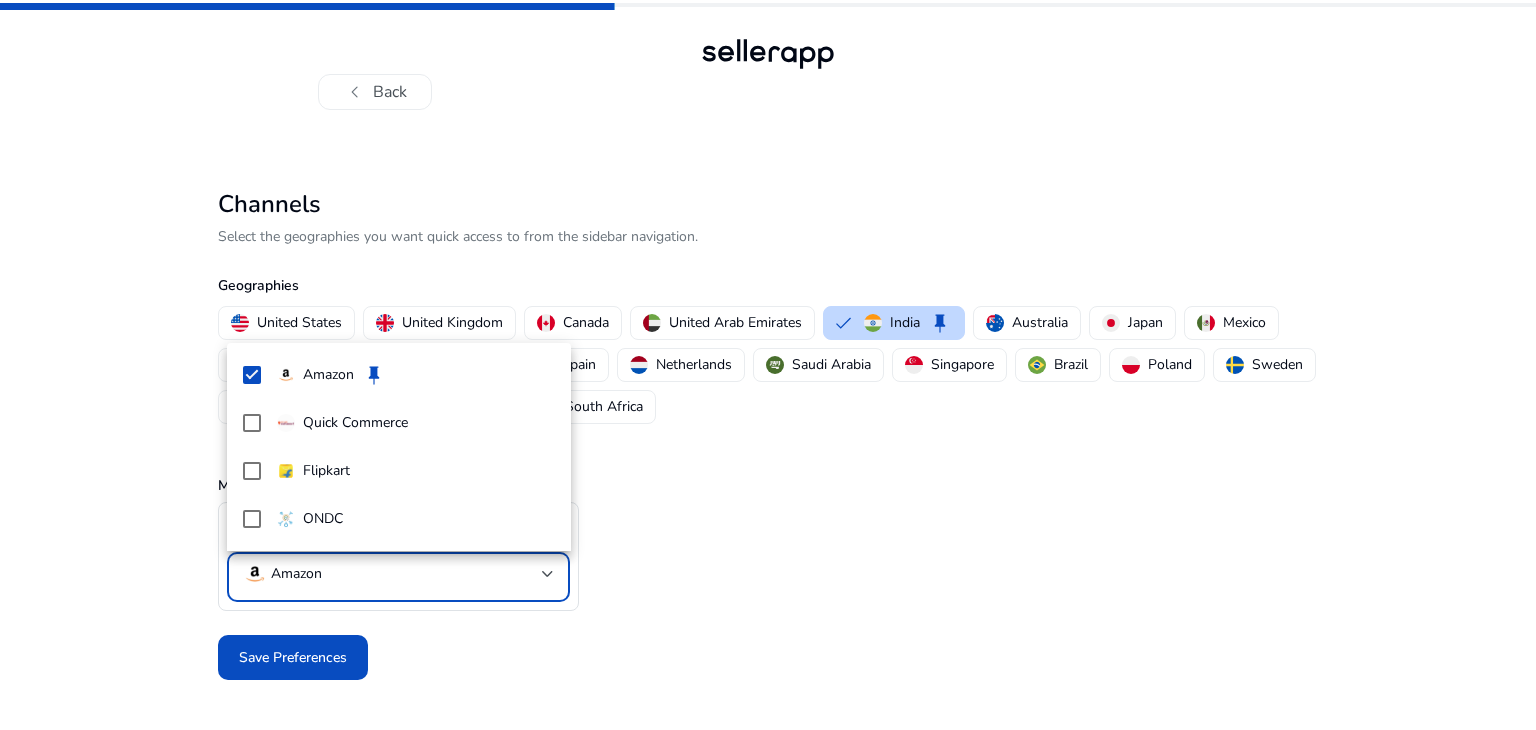 click at bounding box center [768, 365] 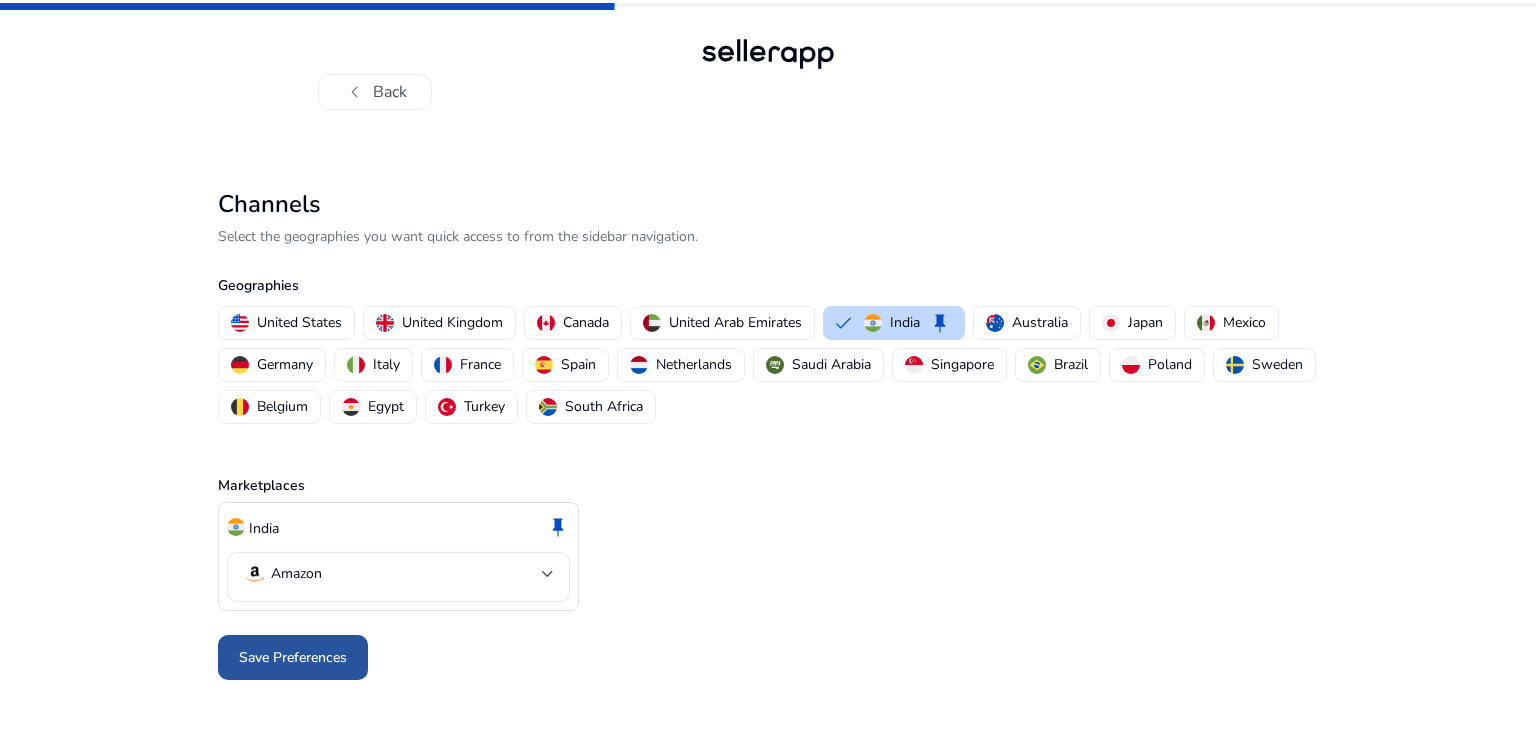 click on "Save Preferences" 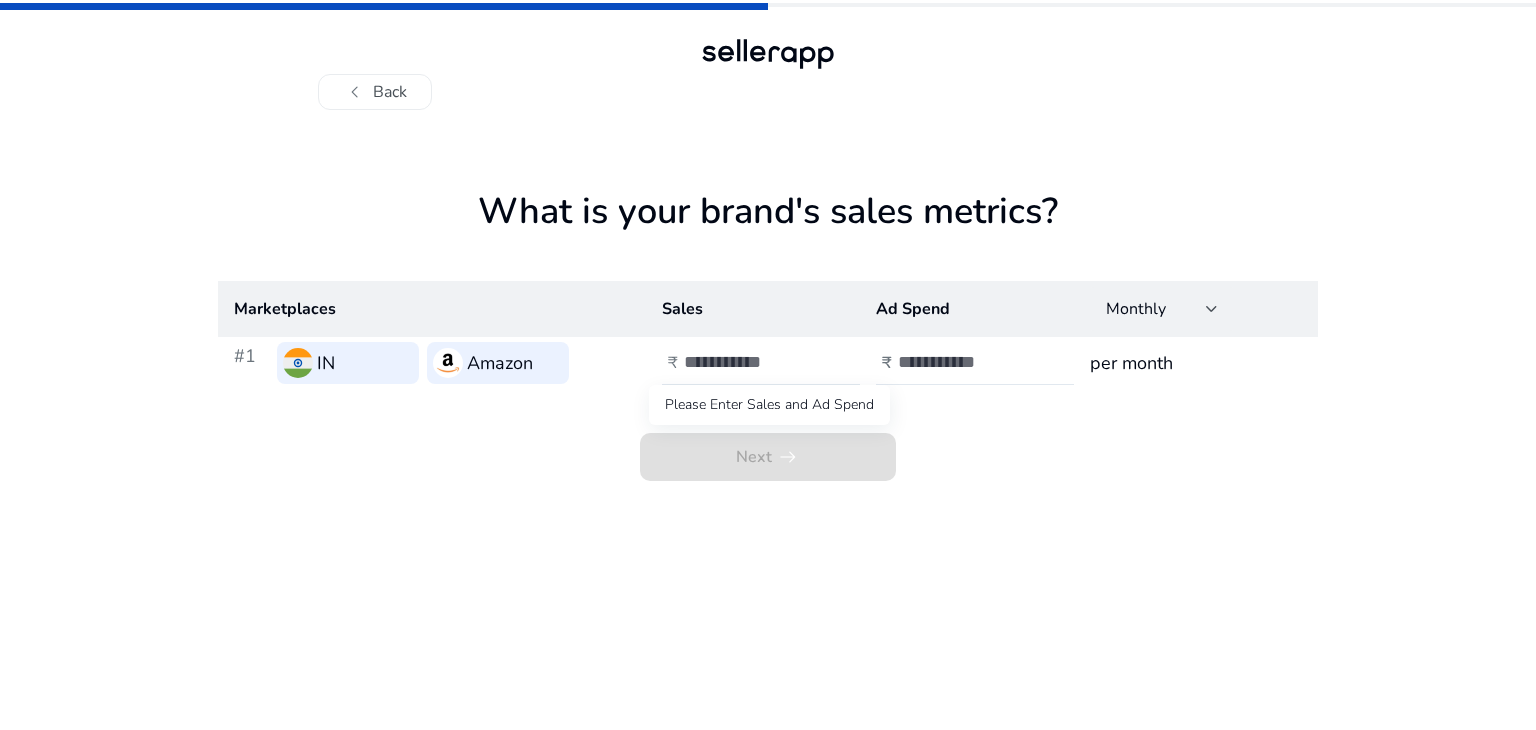 click on "Next   arrow_right_alt" 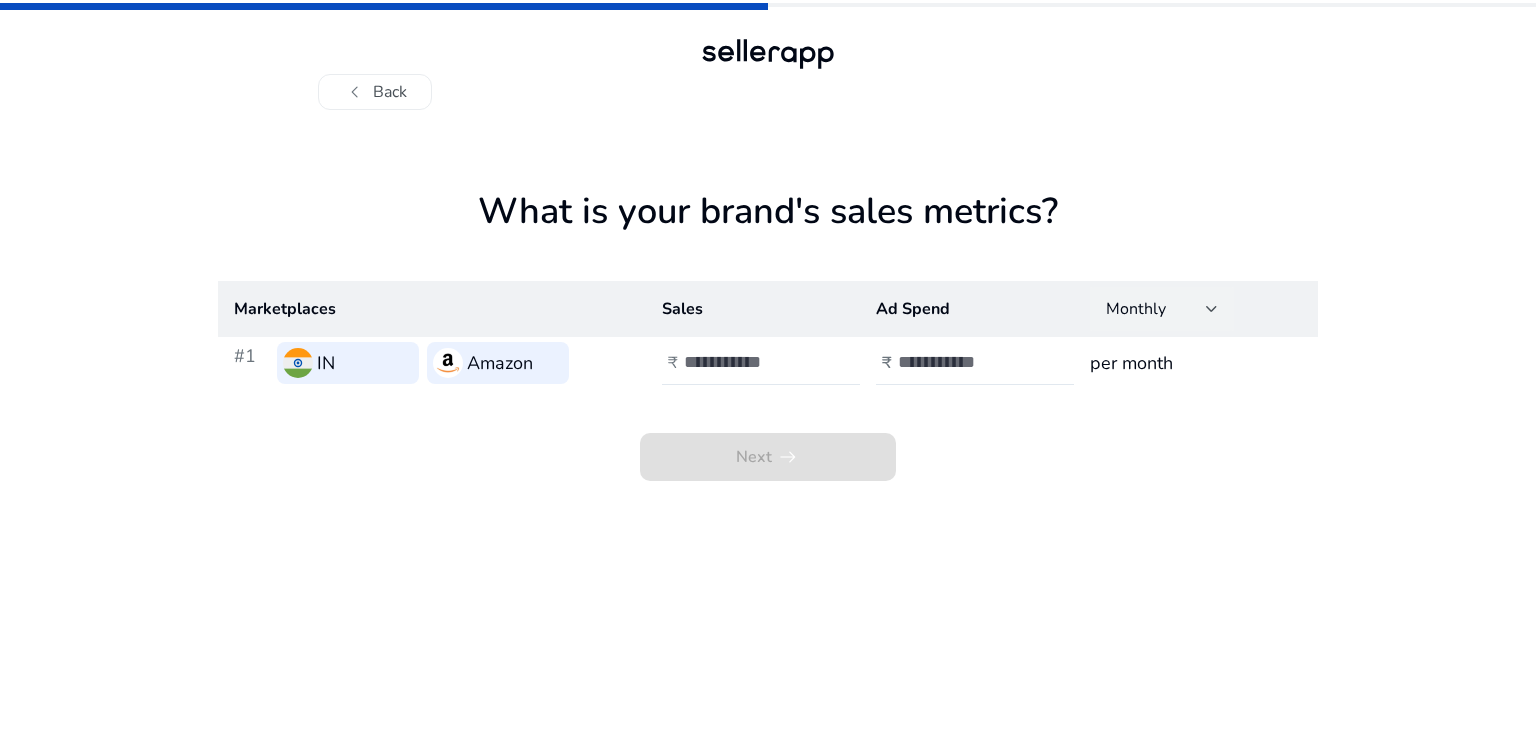 click on "Monthly" 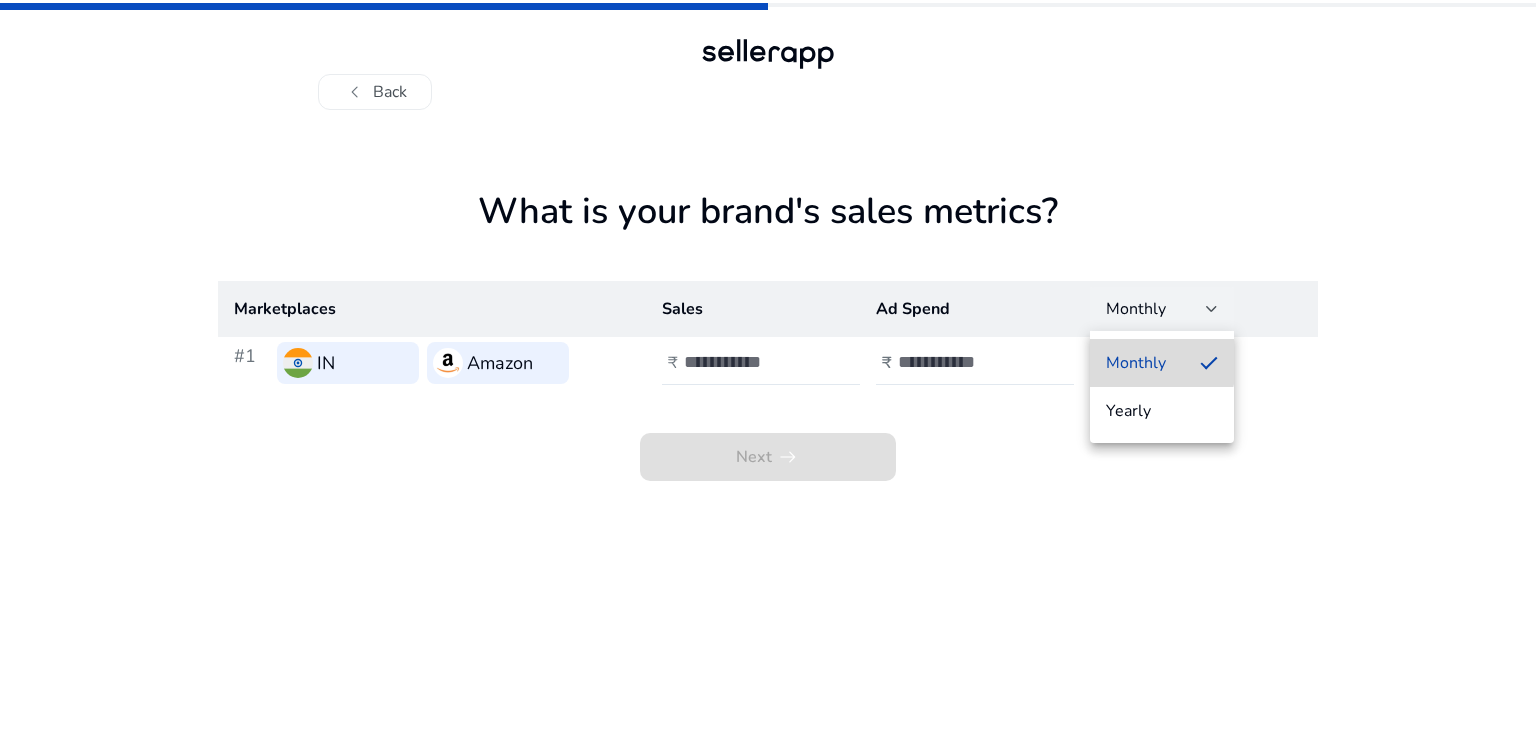 click on "Monthly" at bounding box center (1145, 363) 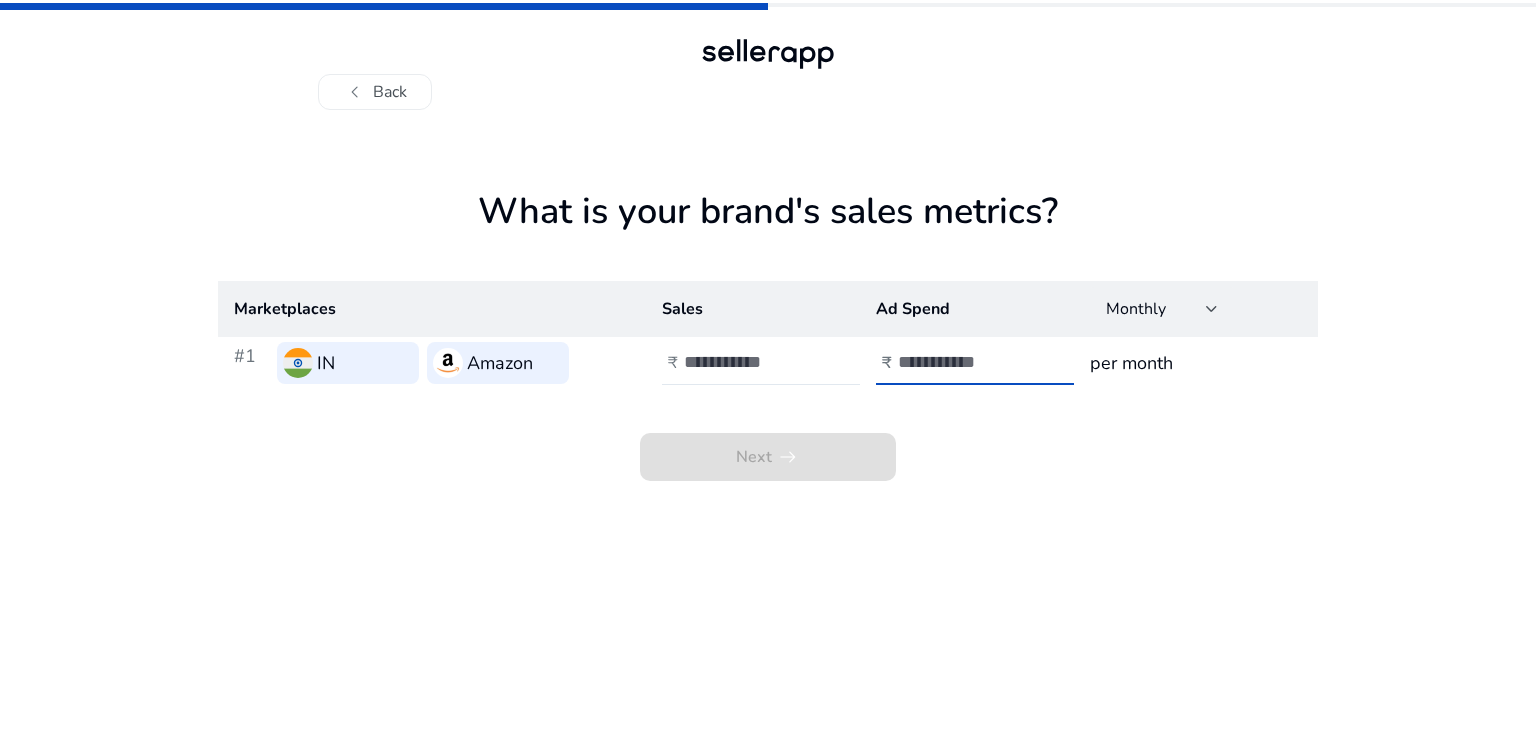 click at bounding box center [965, 362] 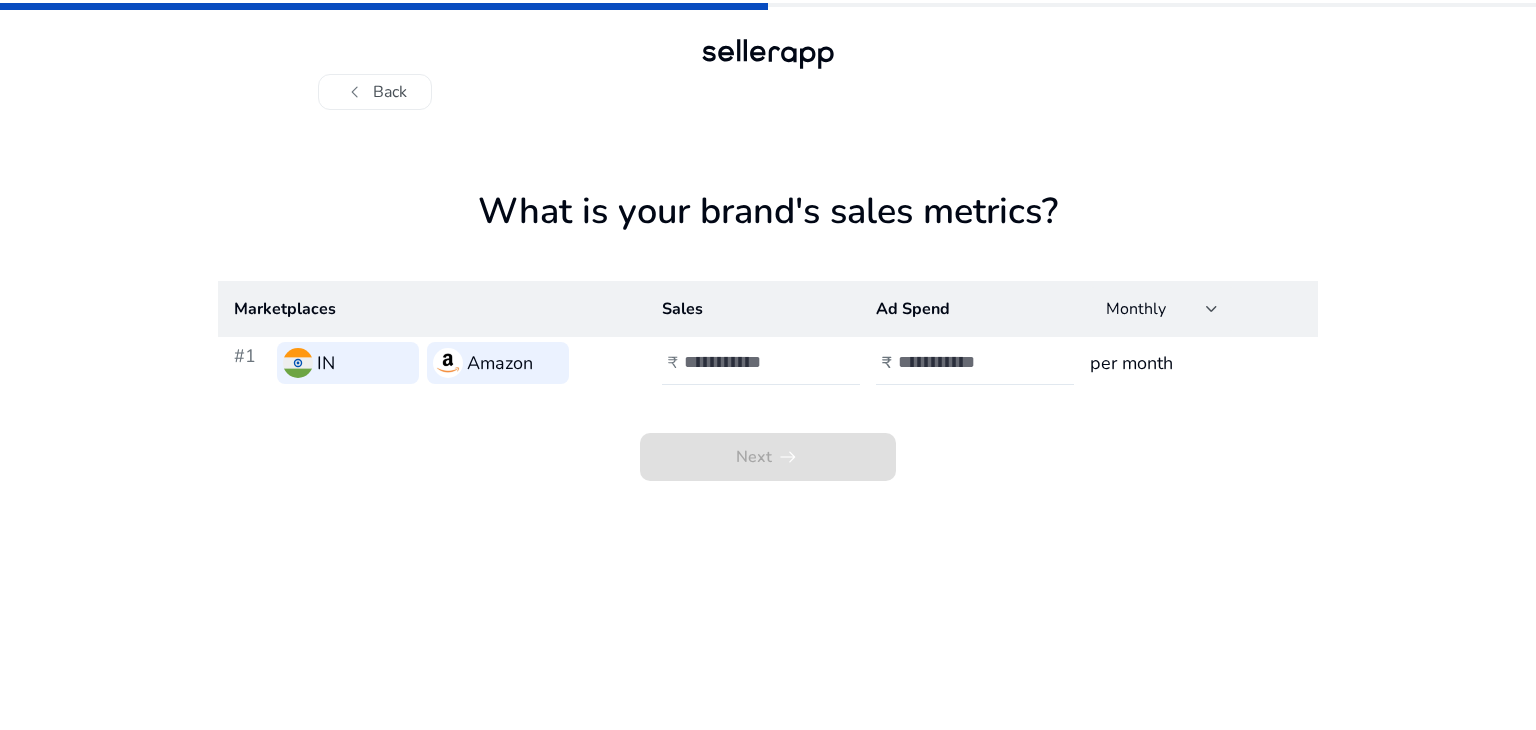 click on "₹" 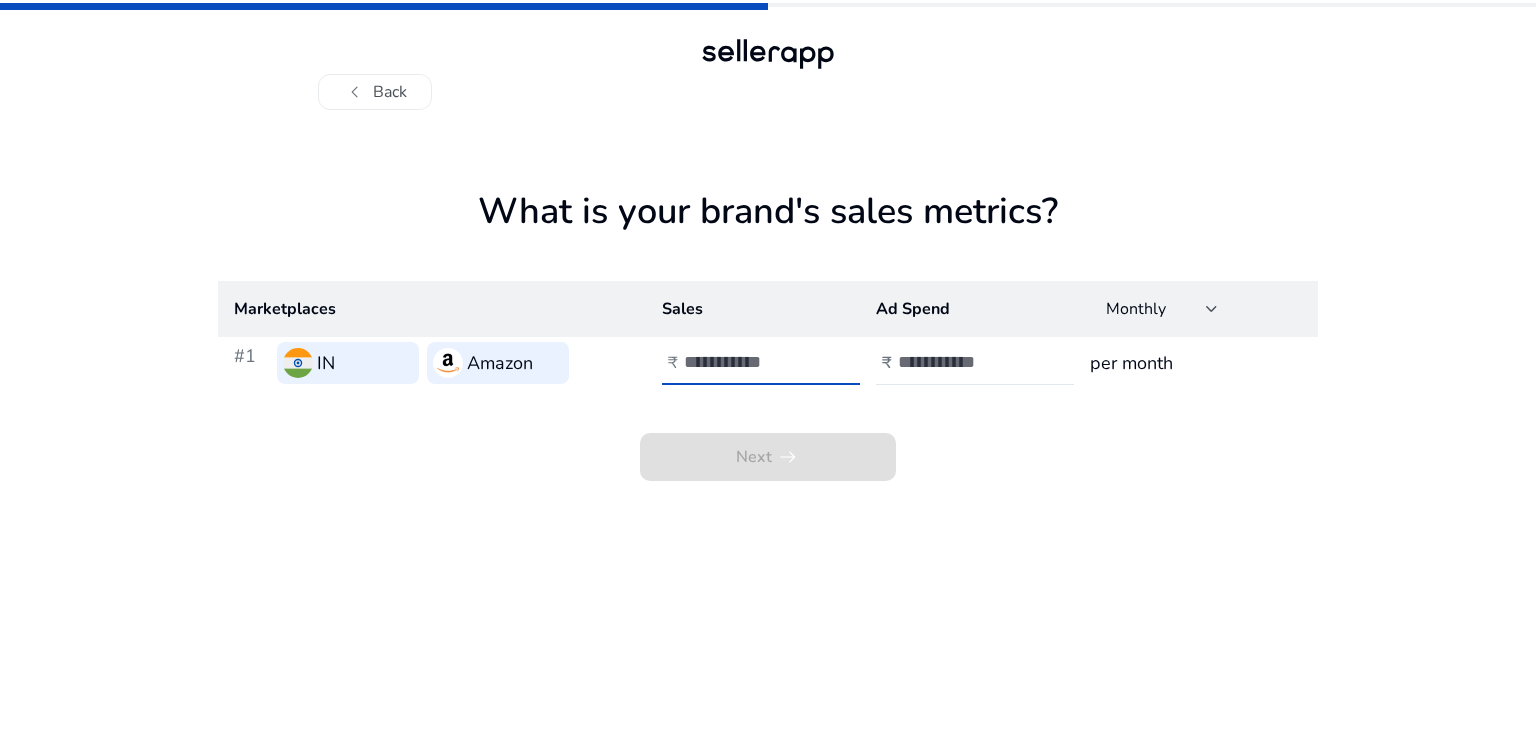 click at bounding box center (751, 362) 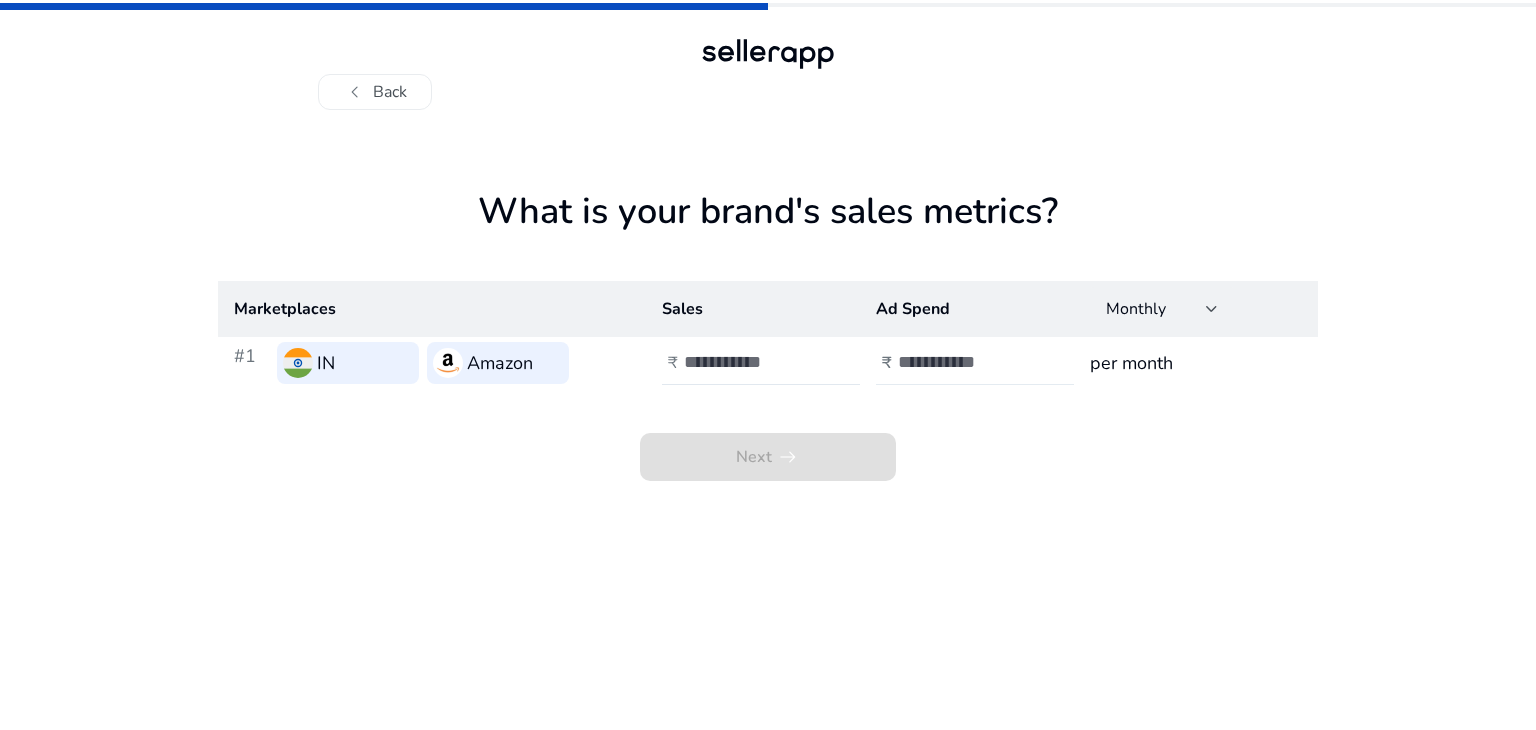 click 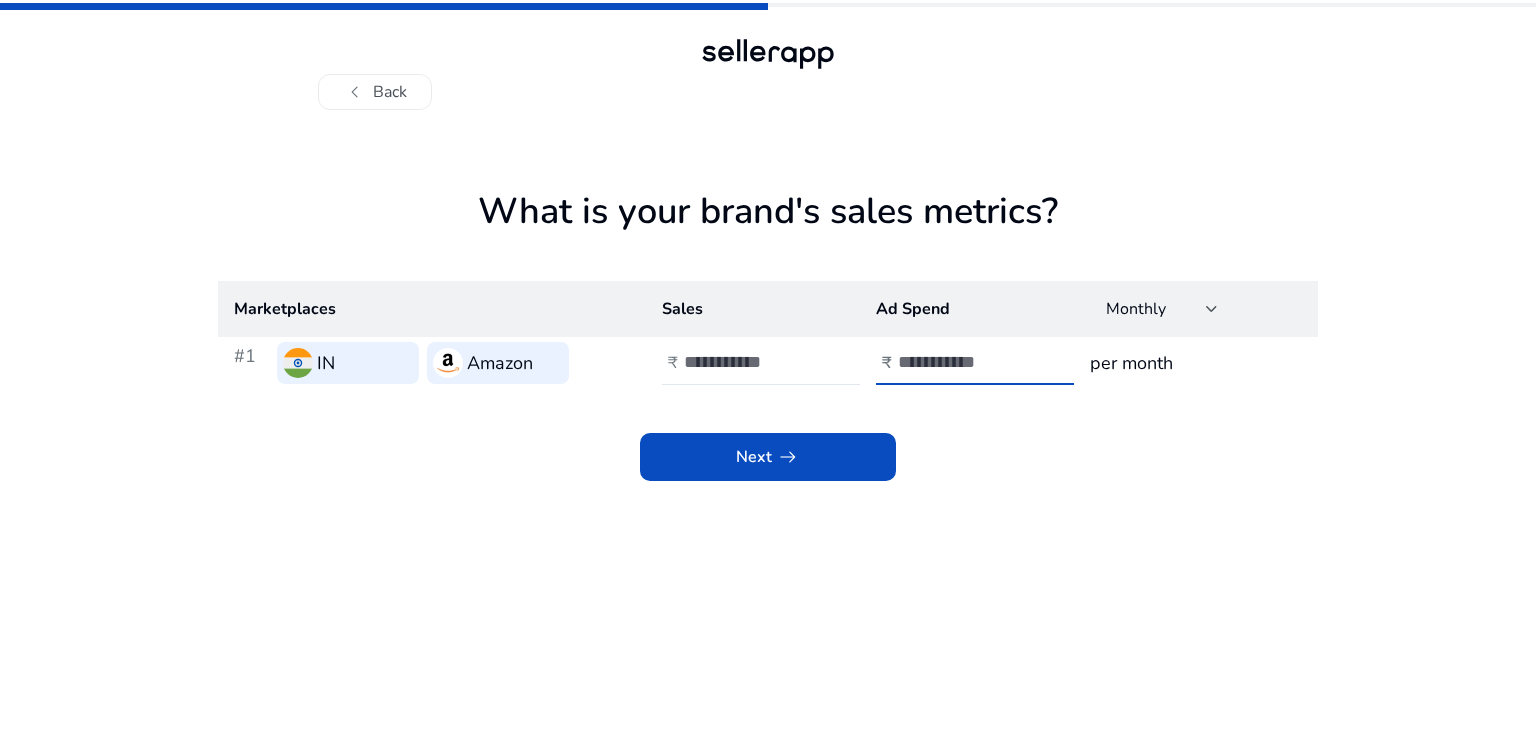 click on "*" at bounding box center [965, 362] 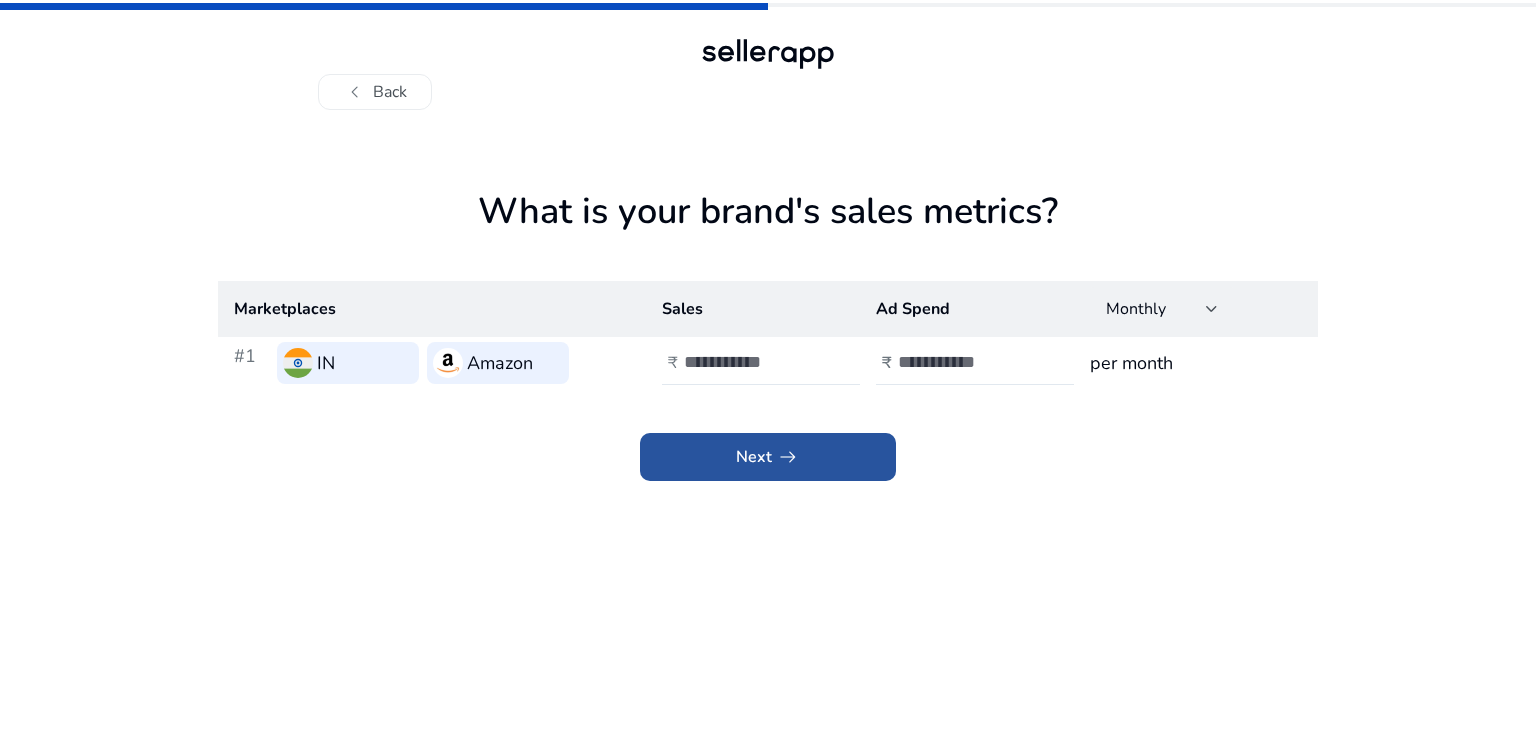 click 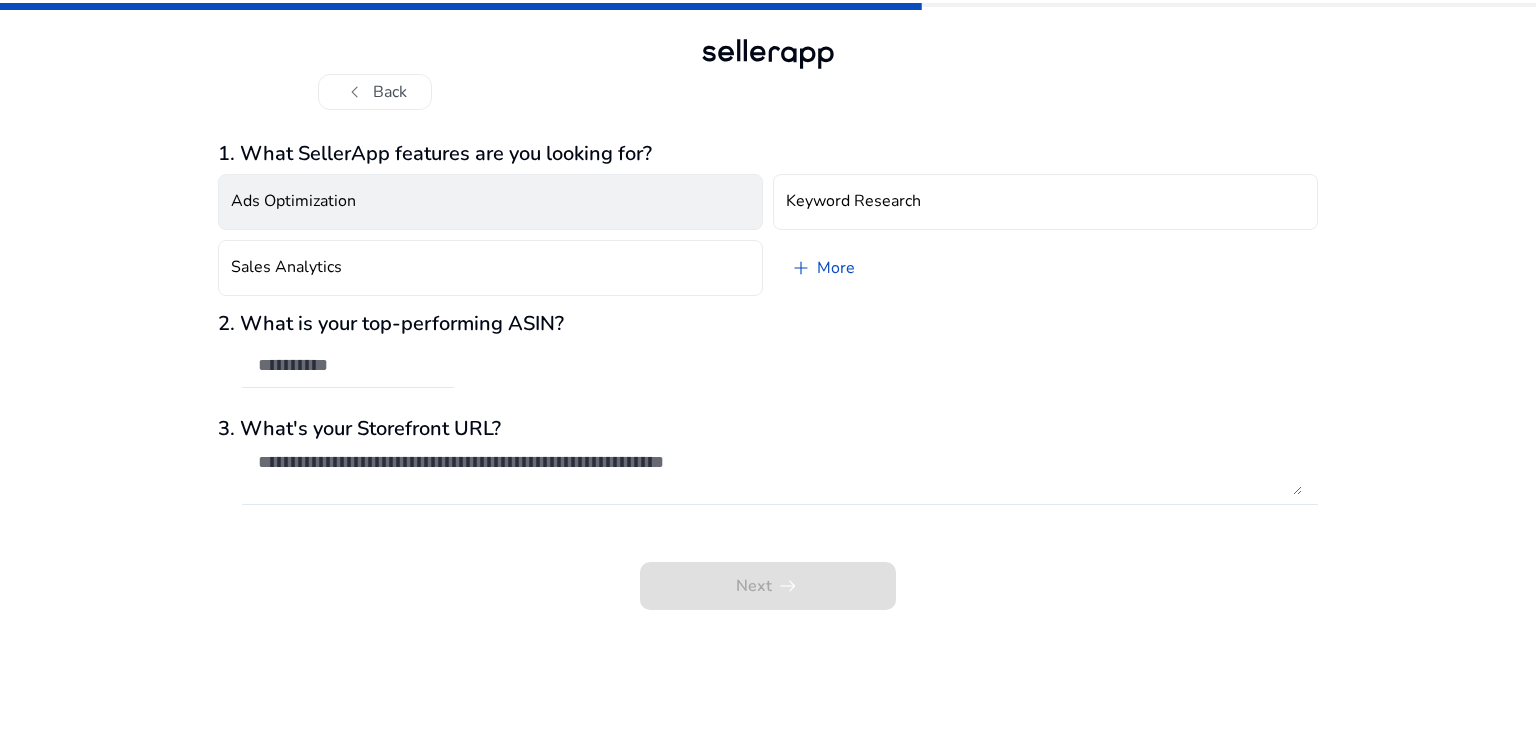 click on "Ads Optimization" 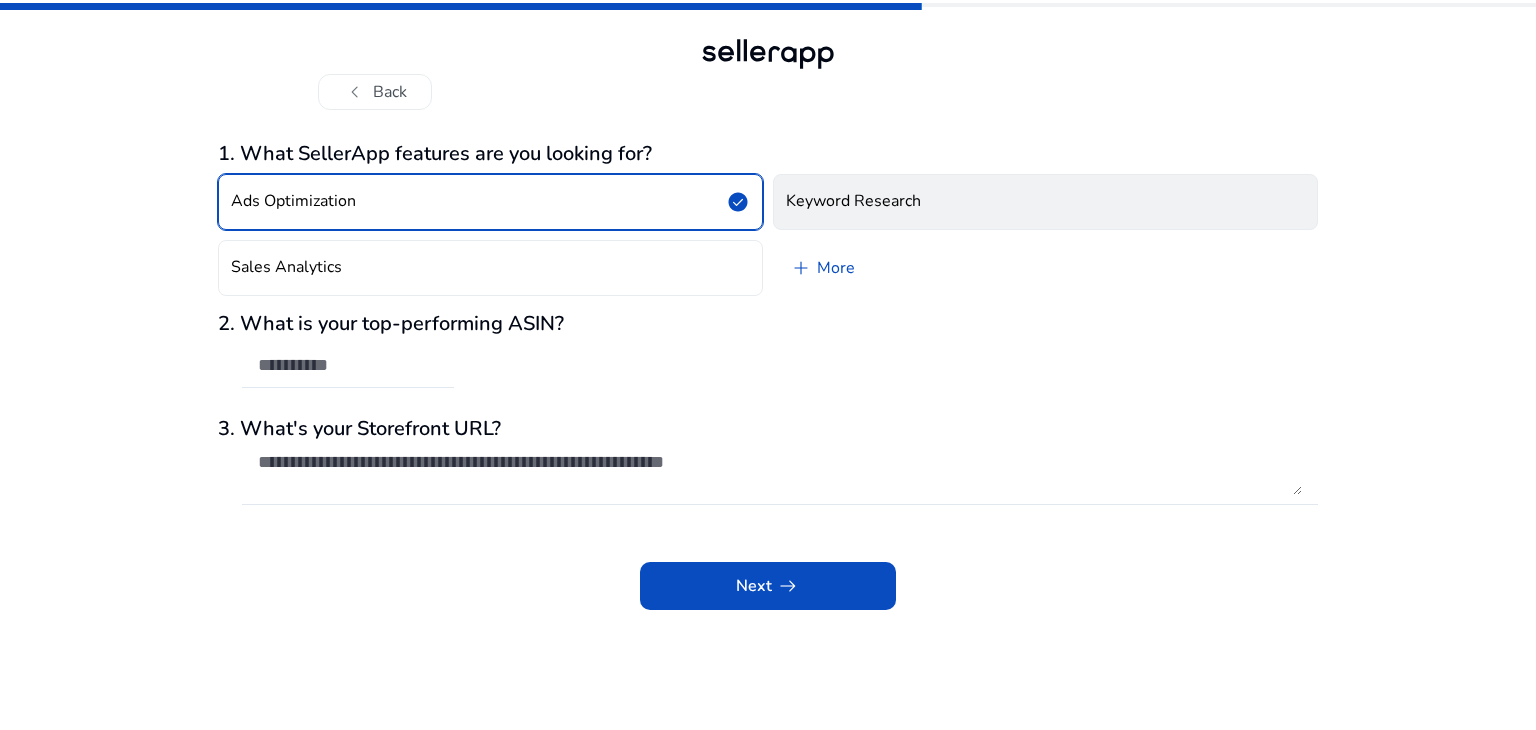 click on "Keyword Research" 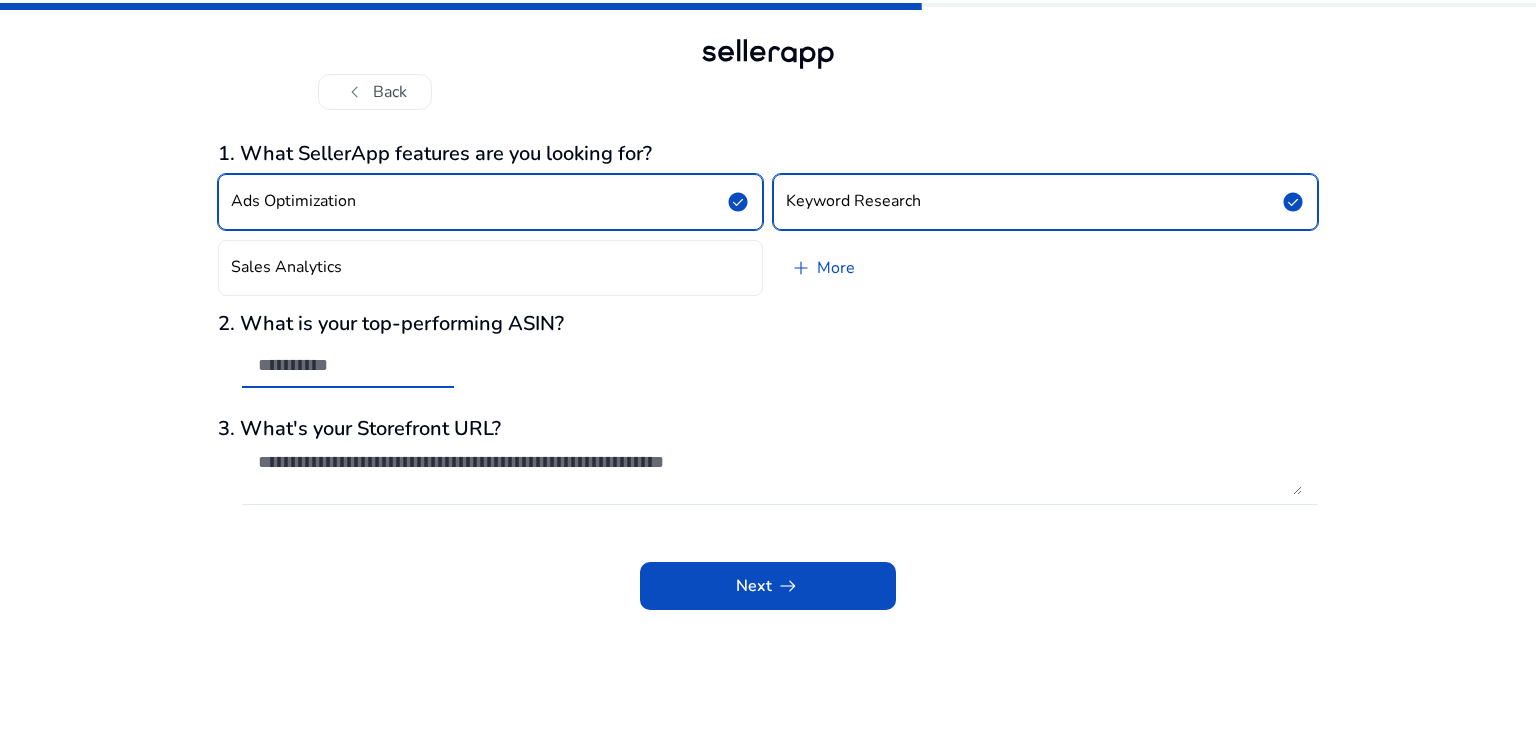 click at bounding box center [348, 365] 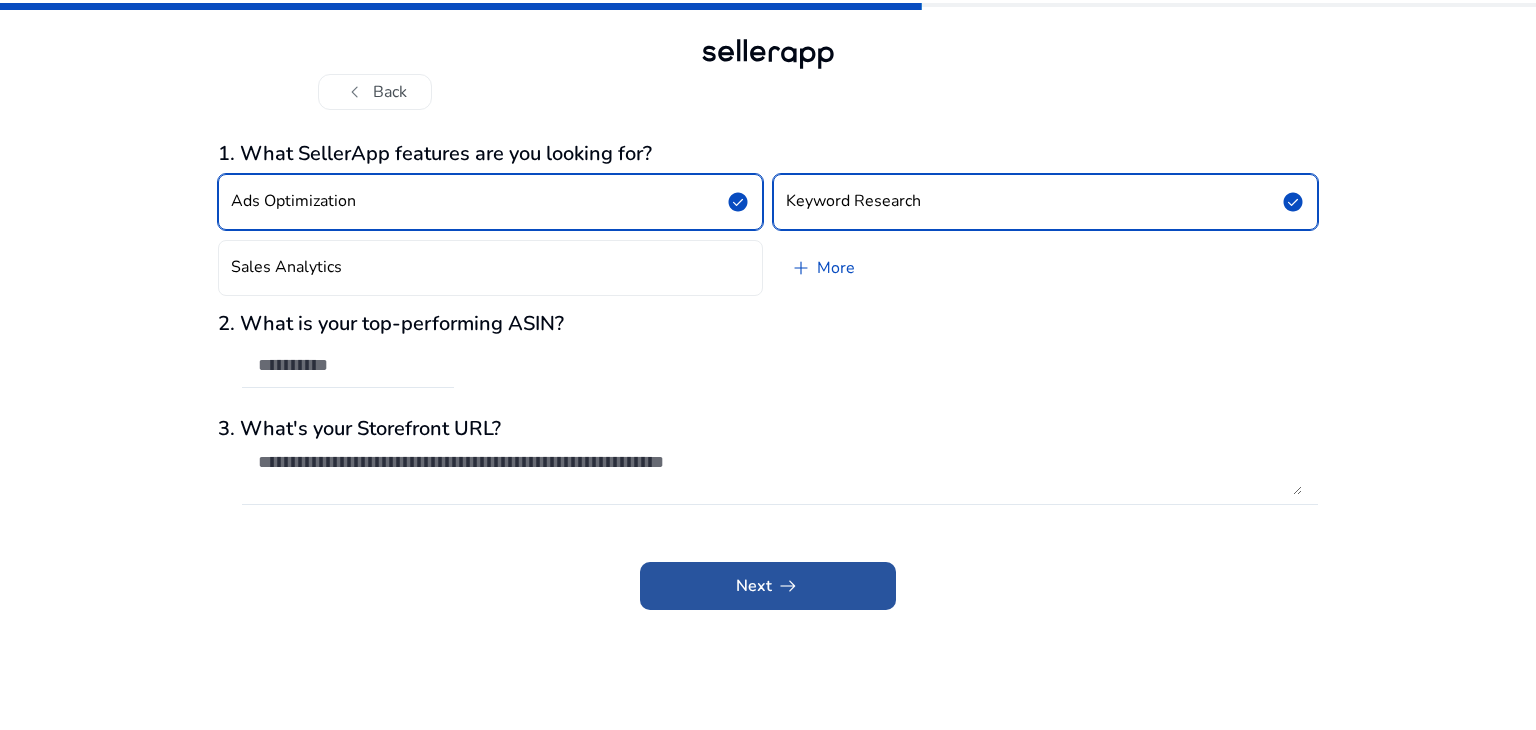 click 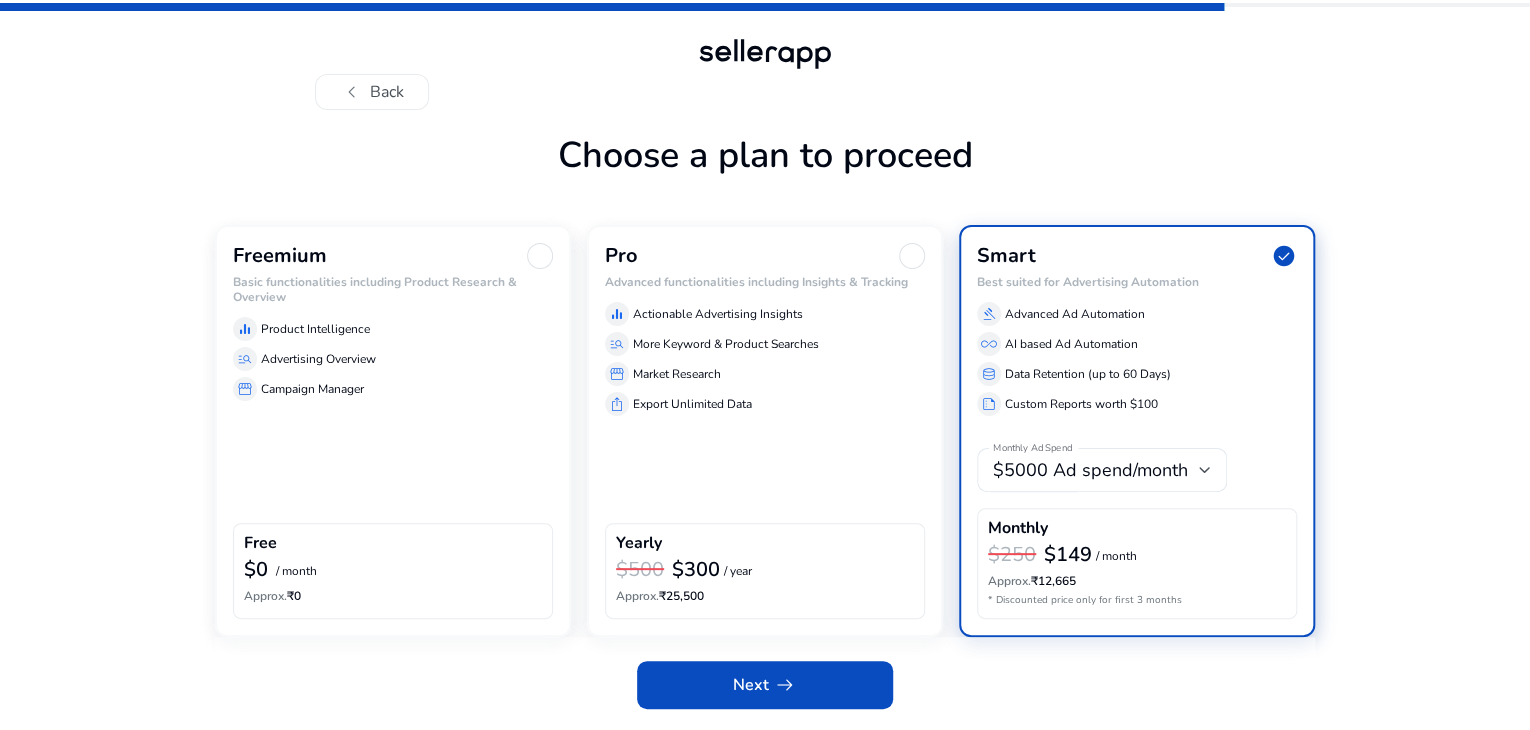 scroll, scrollTop: 58, scrollLeft: 0, axis: vertical 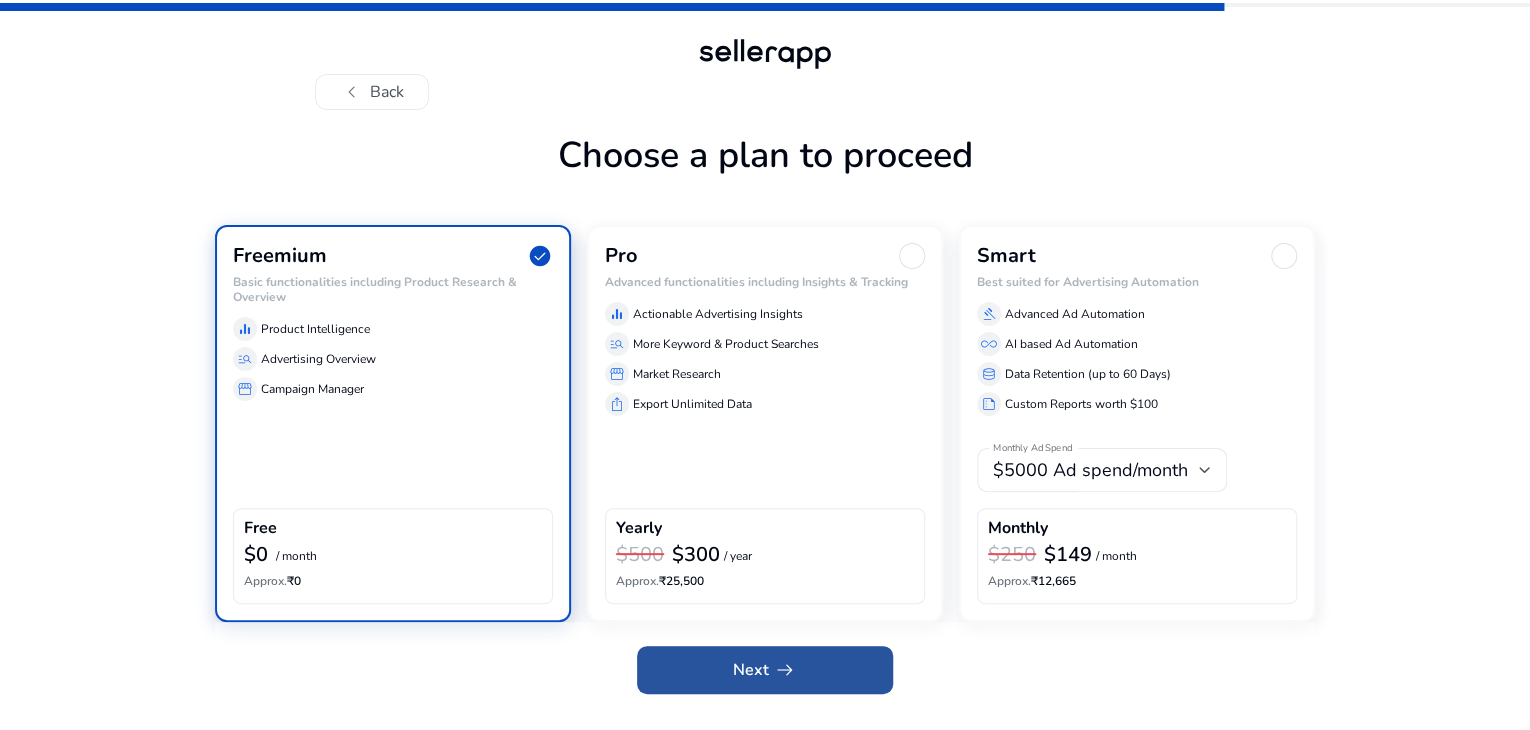 click on "Next   arrow_right_alt" 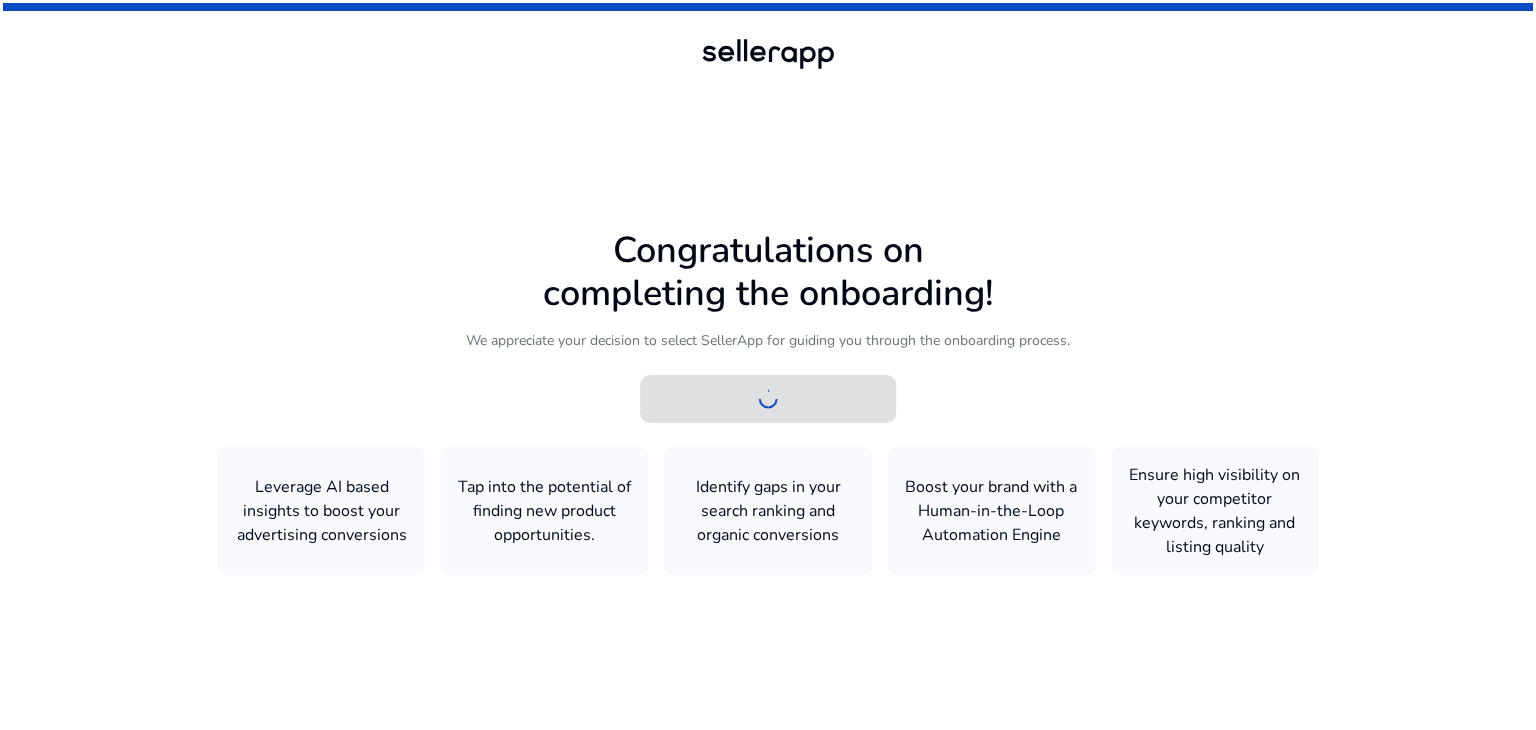 scroll, scrollTop: 0, scrollLeft: 0, axis: both 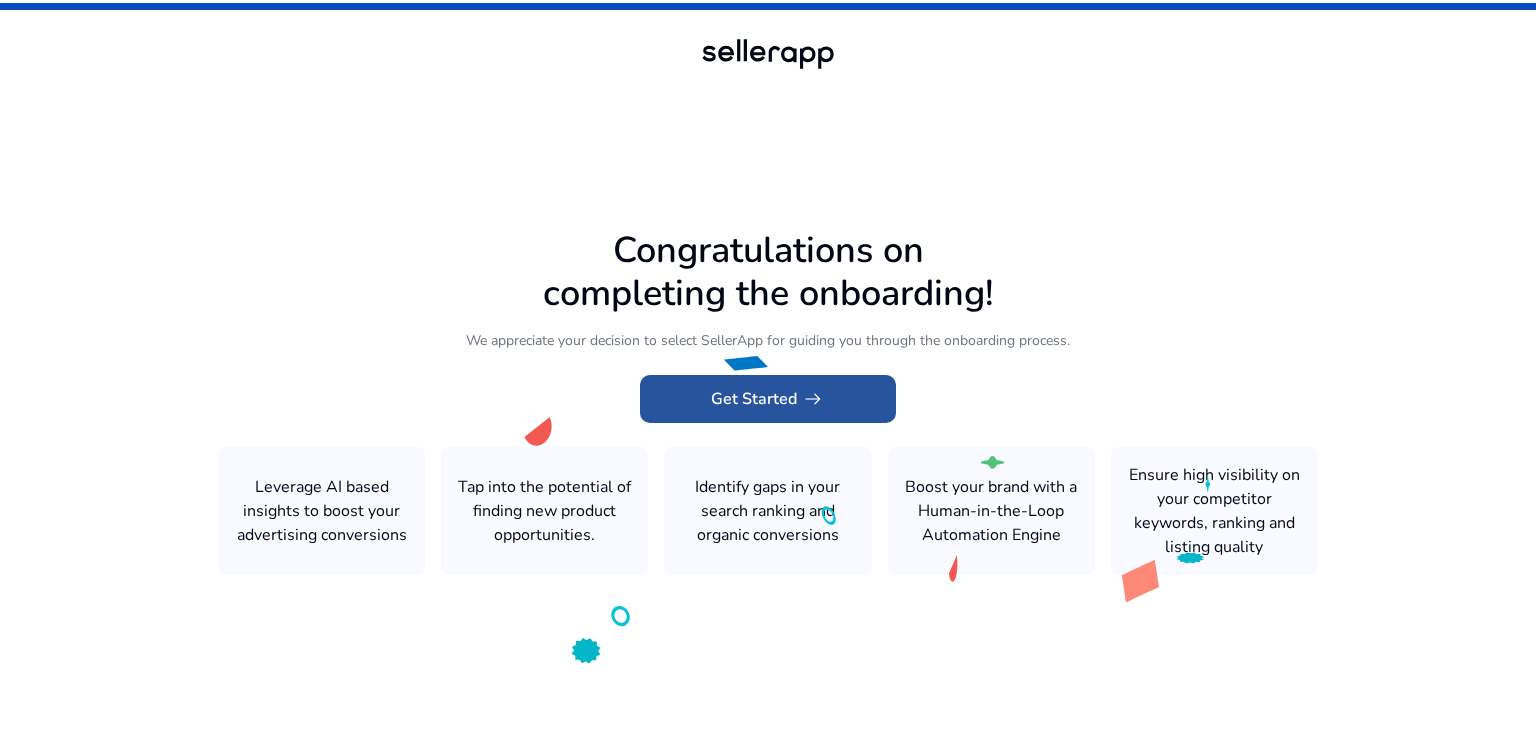 click on "Get Started   arrow_right_alt" 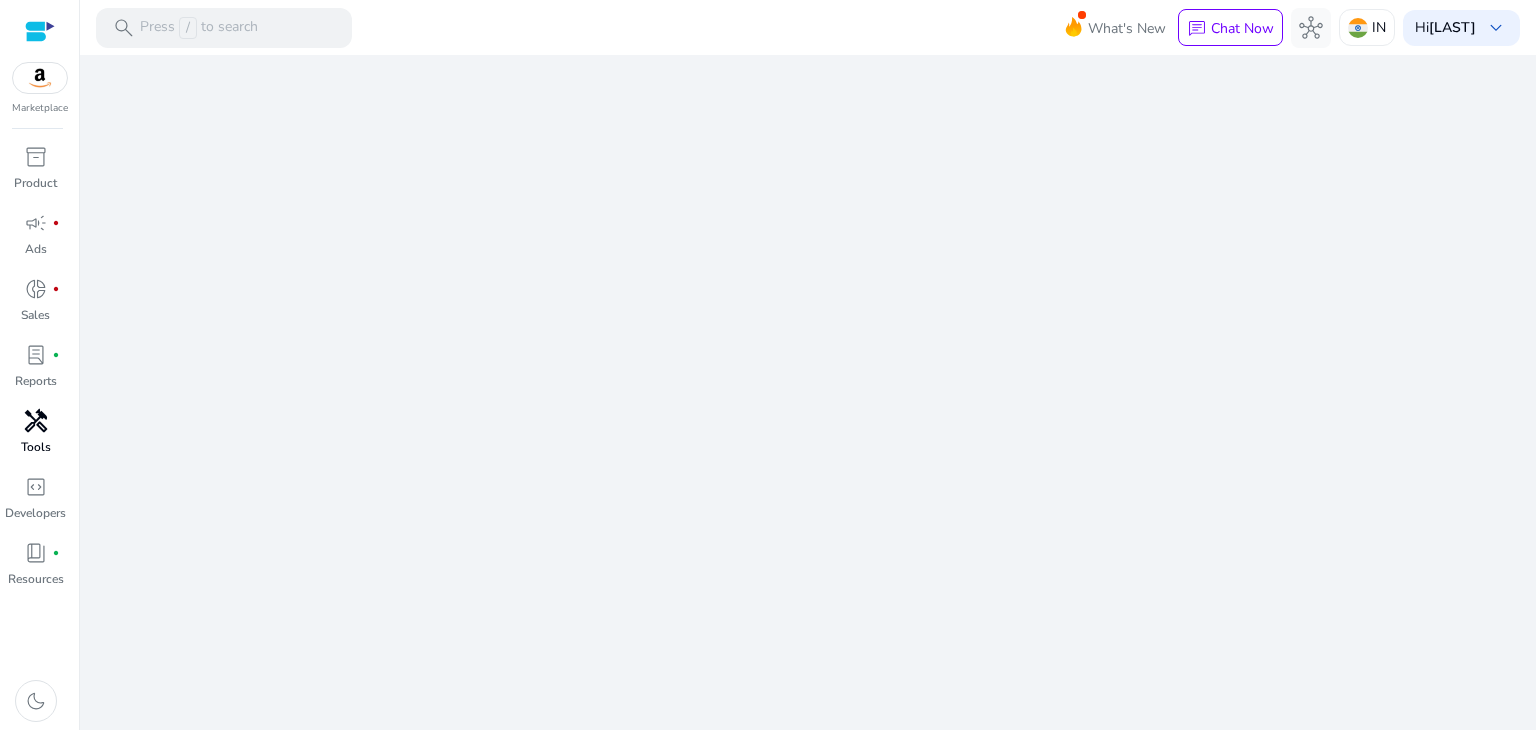 click on "handyman" at bounding box center [36, 421] 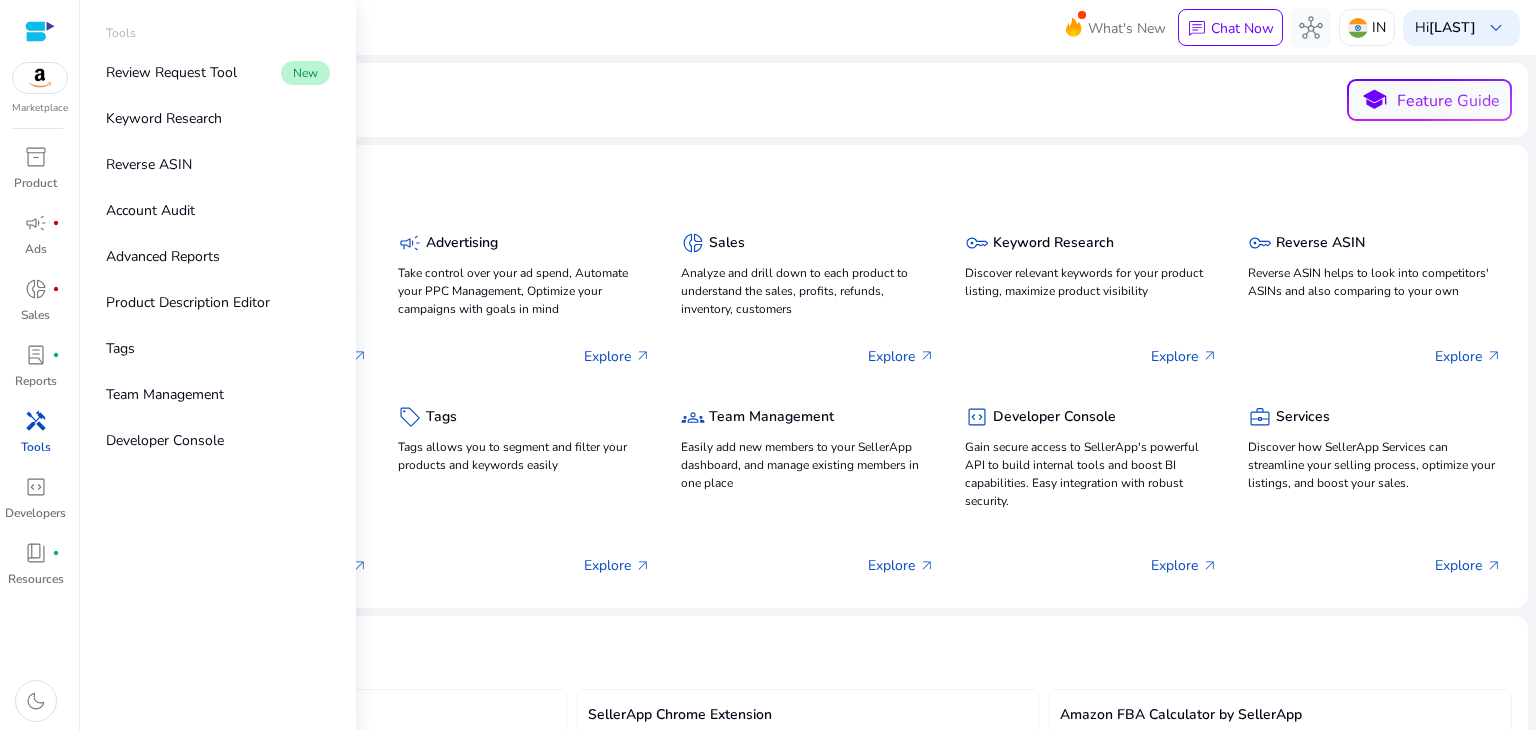 click on "handyman" at bounding box center (36, 421) 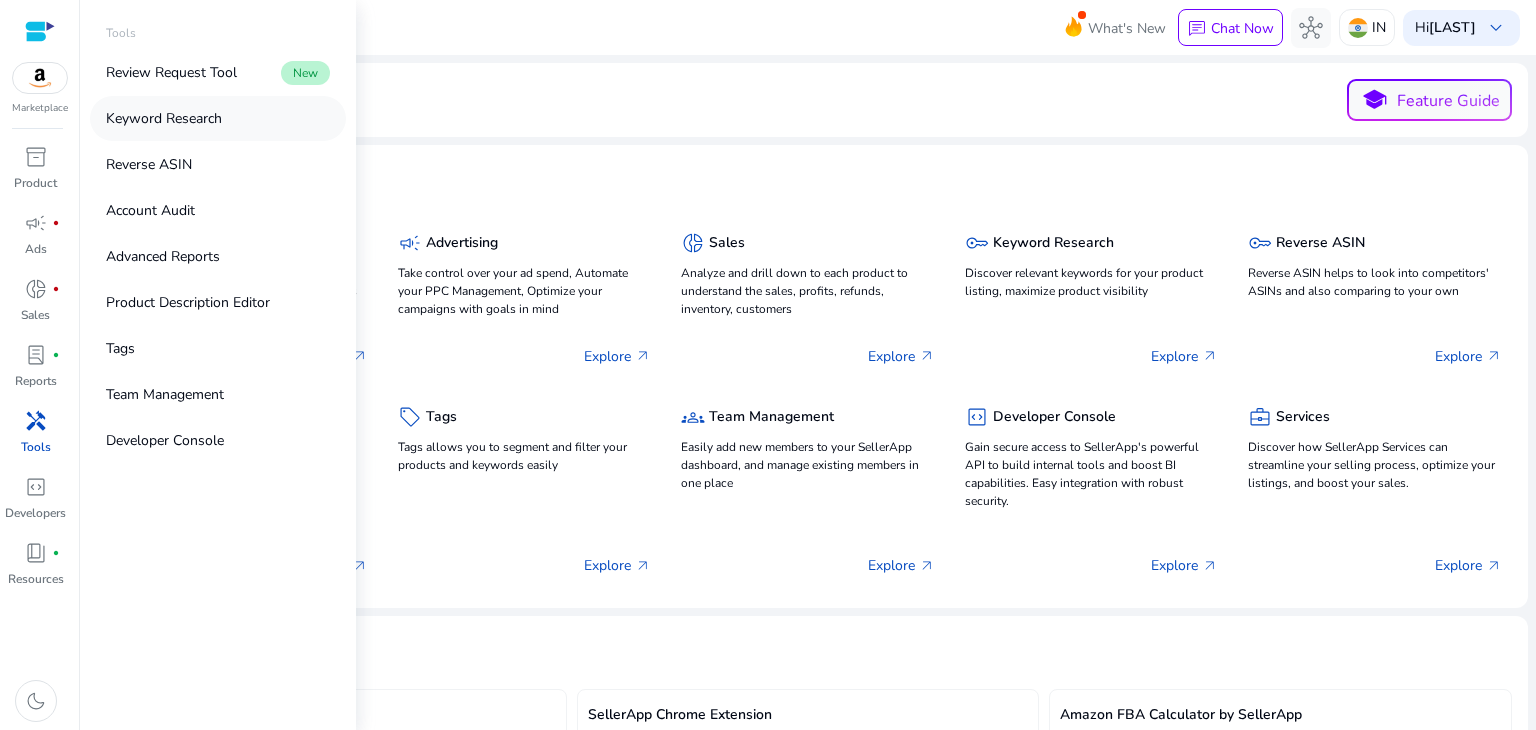 click on "Keyword Research" at bounding box center [164, 118] 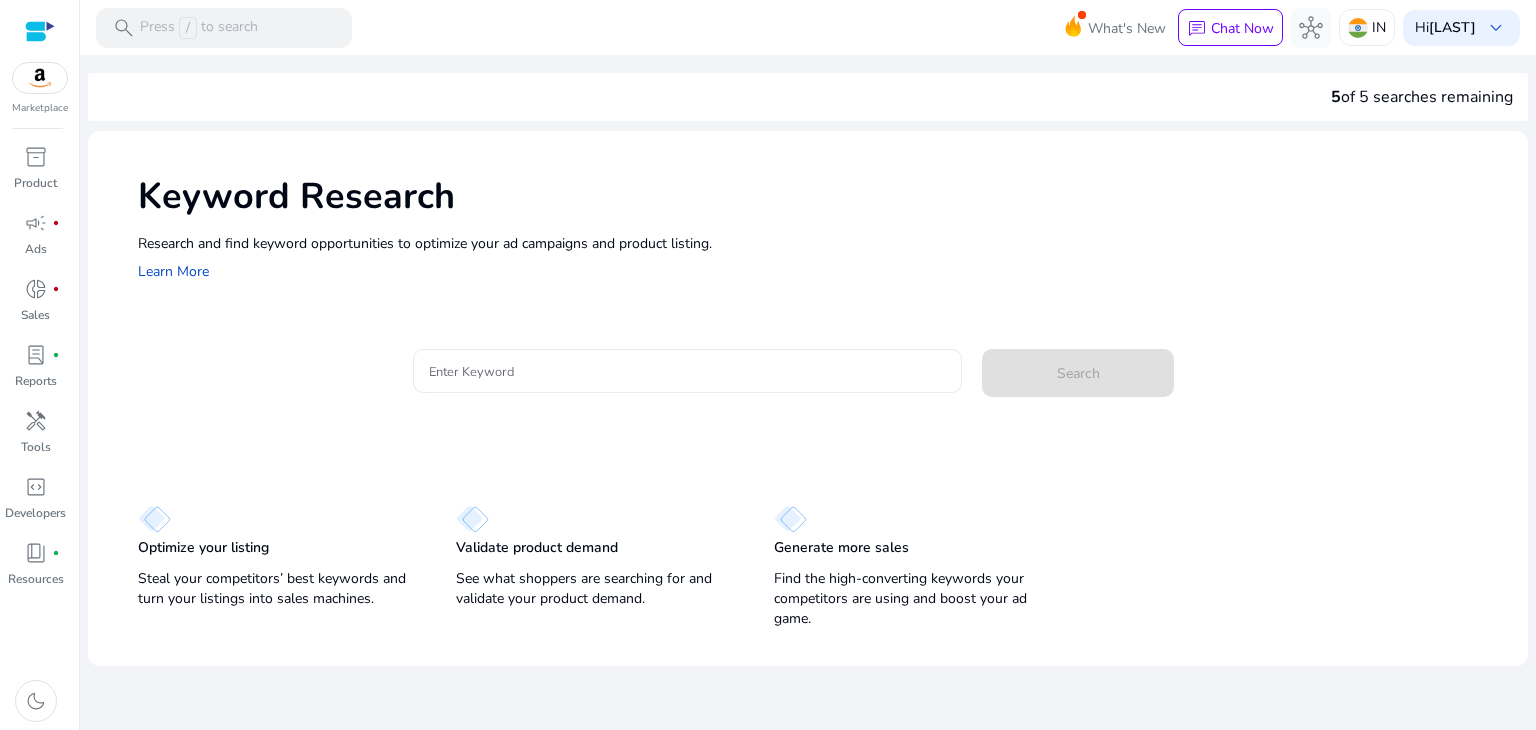 click 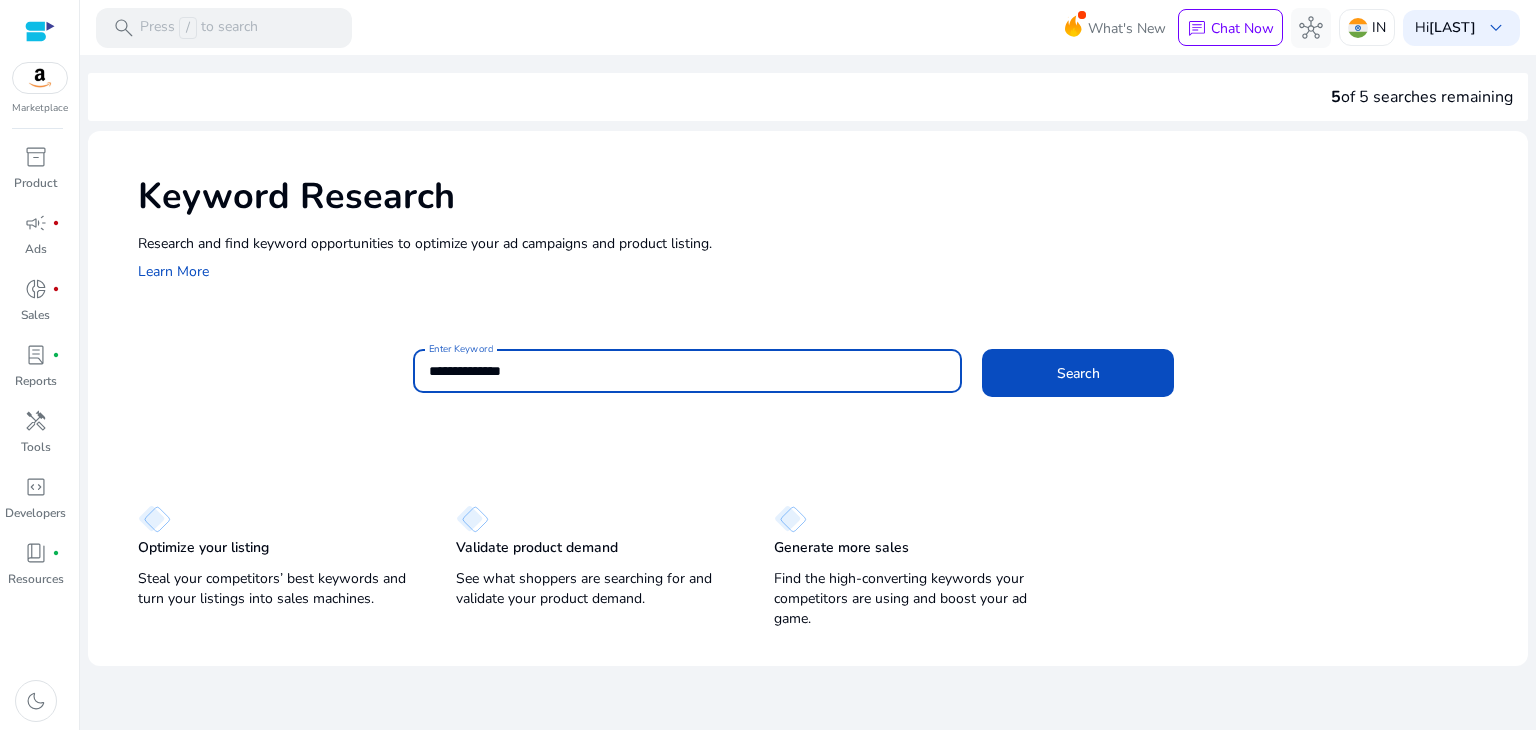 type on "**********" 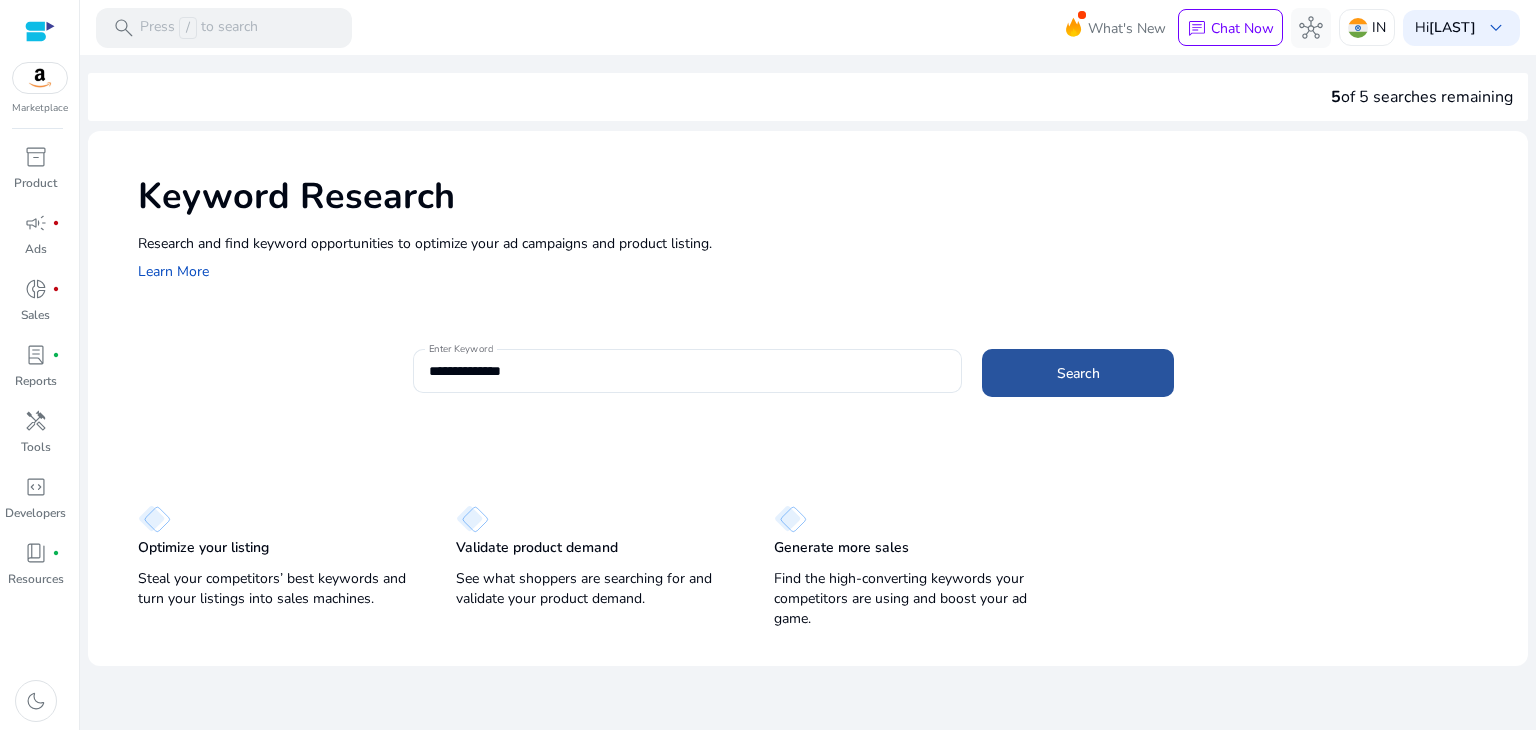 click on "Search" 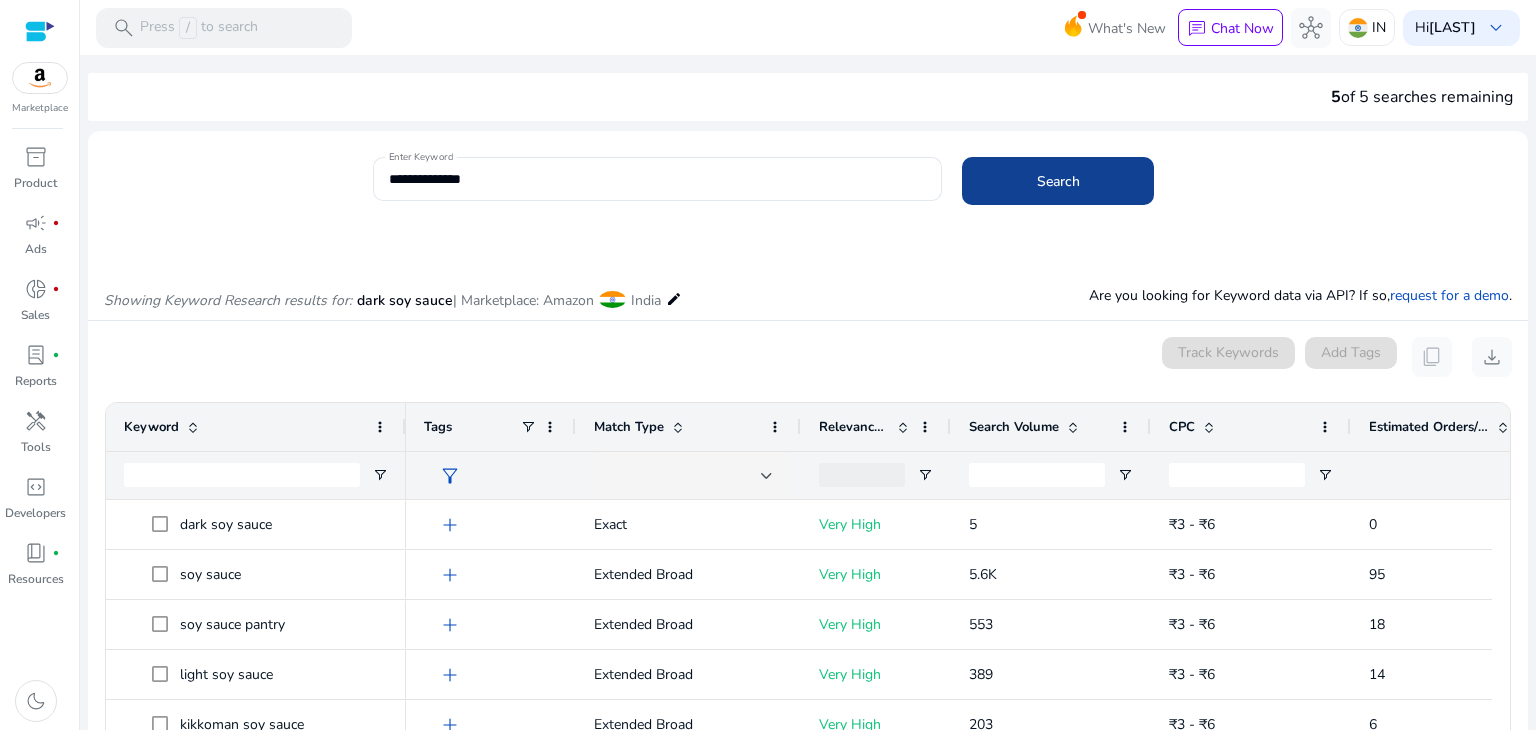 scroll, scrollTop: 0, scrollLeft: 0, axis: both 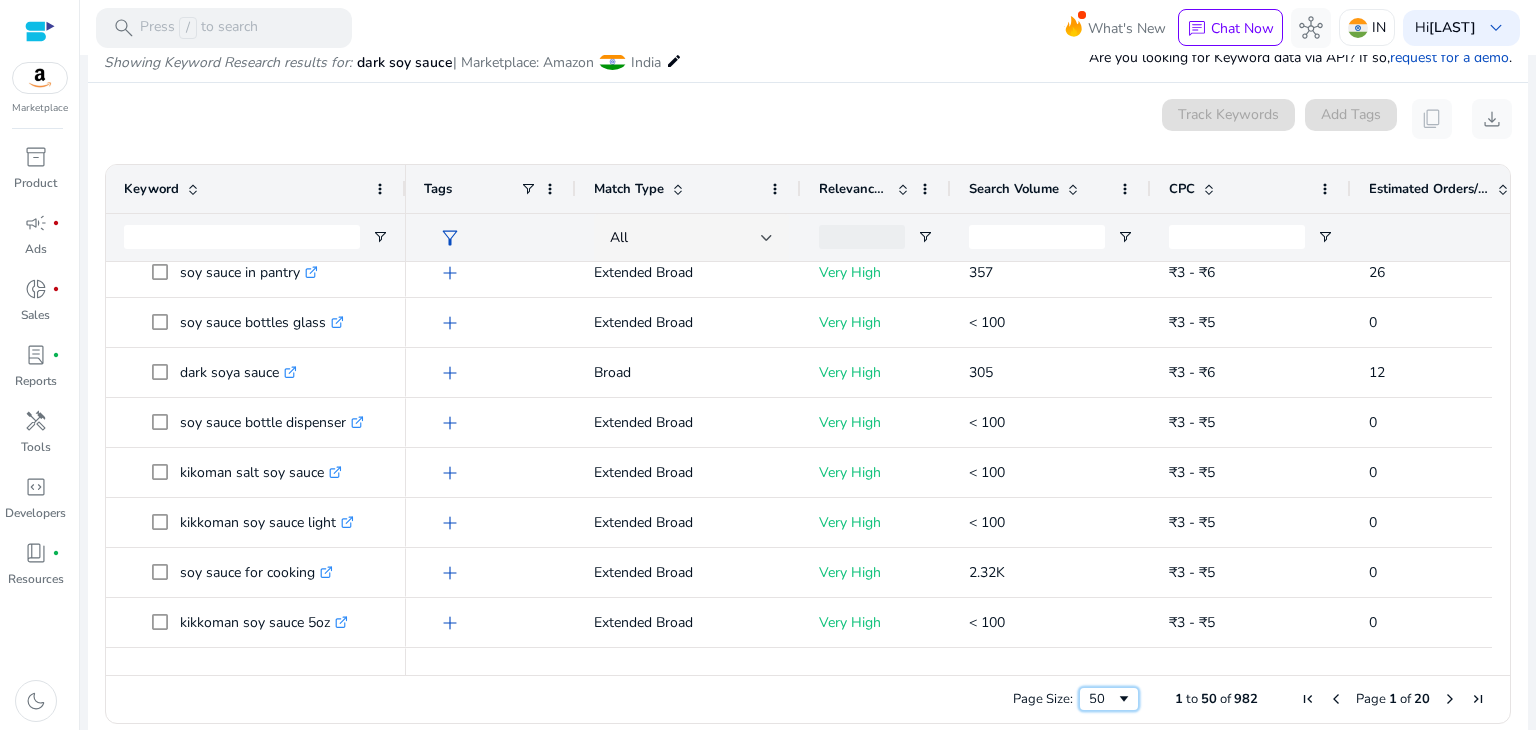 click on "50" at bounding box center (1109, 699) 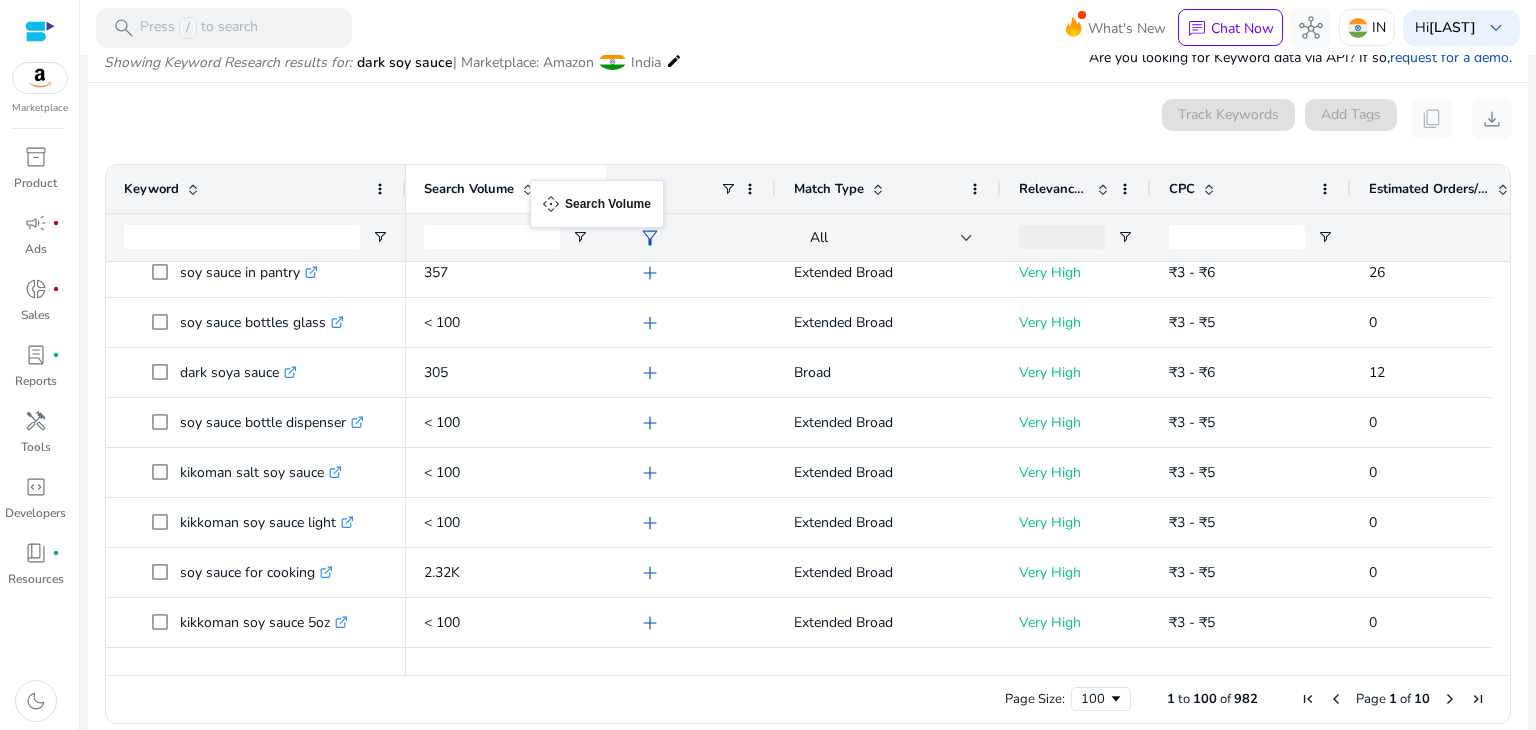 drag, startPoint x: 1042, startPoint y: 189, endPoint x: 531, endPoint y: 191, distance: 511.0039 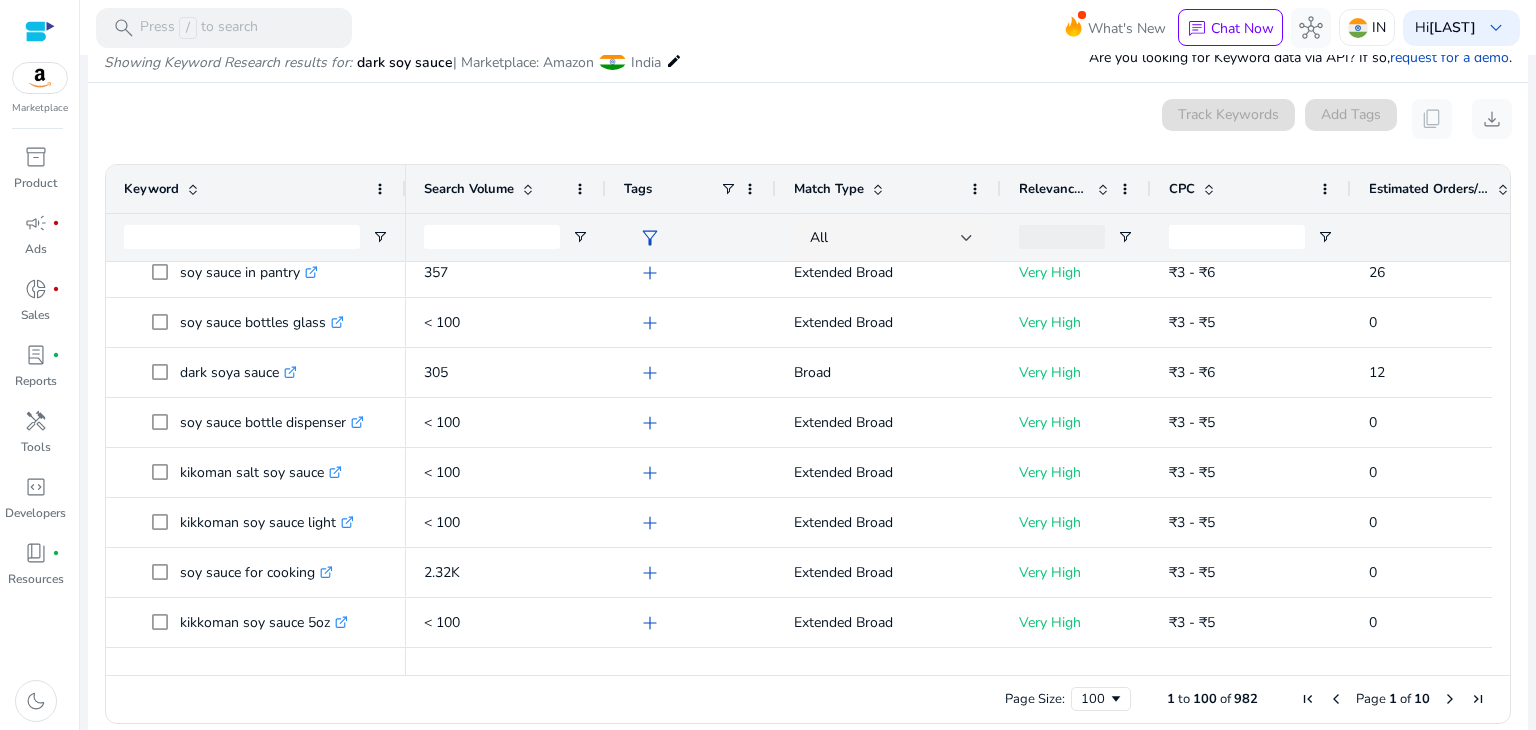 click on "0 keyword(s) selected   Track Keywords   Add Tags   content_copy   download  Press ENTER to sort. Press ALT DOWN to open column menu. Press CTRL ENTER to open filter
Drag here to set row groups Drag here to set column labels
Keyword
Tags
CPC" at bounding box center (808, 416) 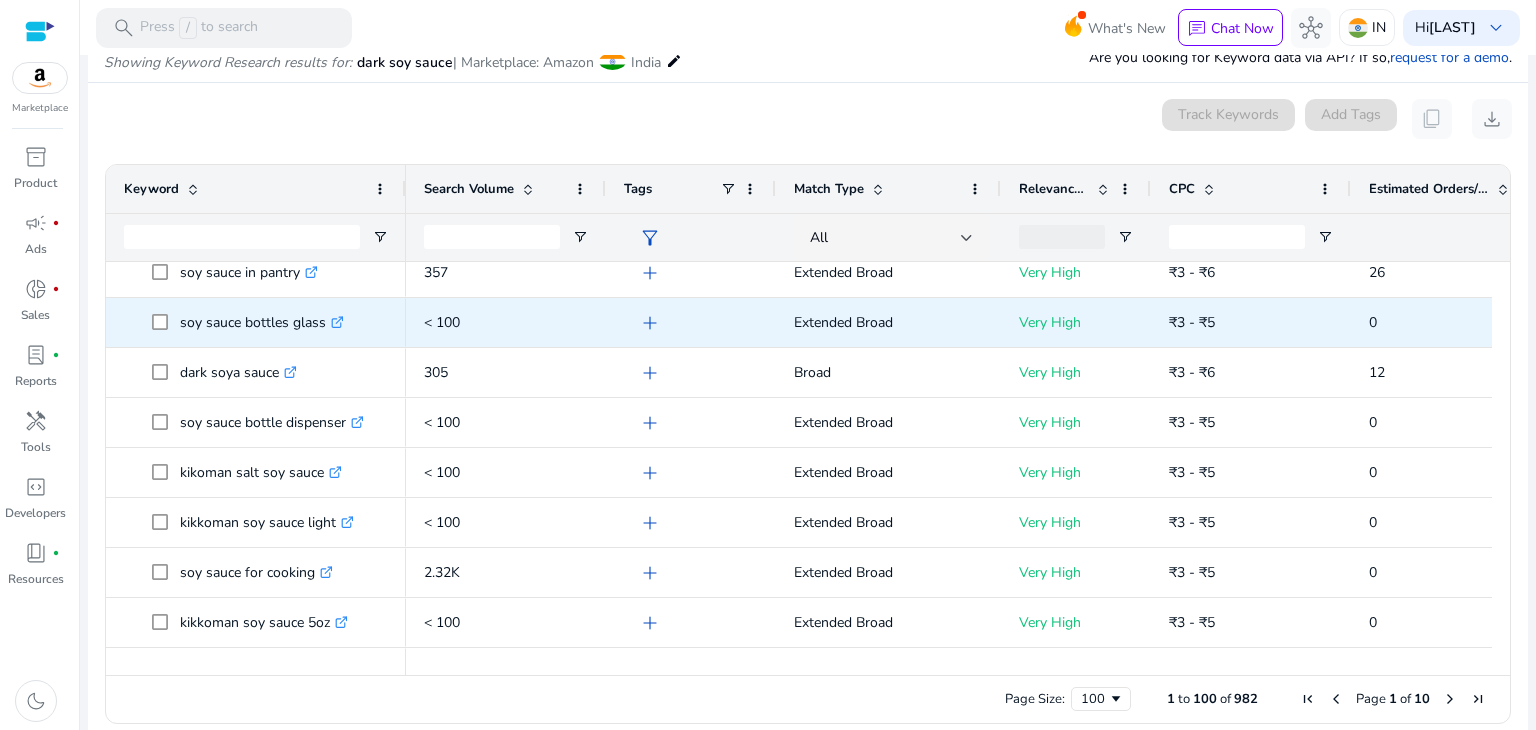 scroll, scrollTop: 94, scrollLeft: 0, axis: vertical 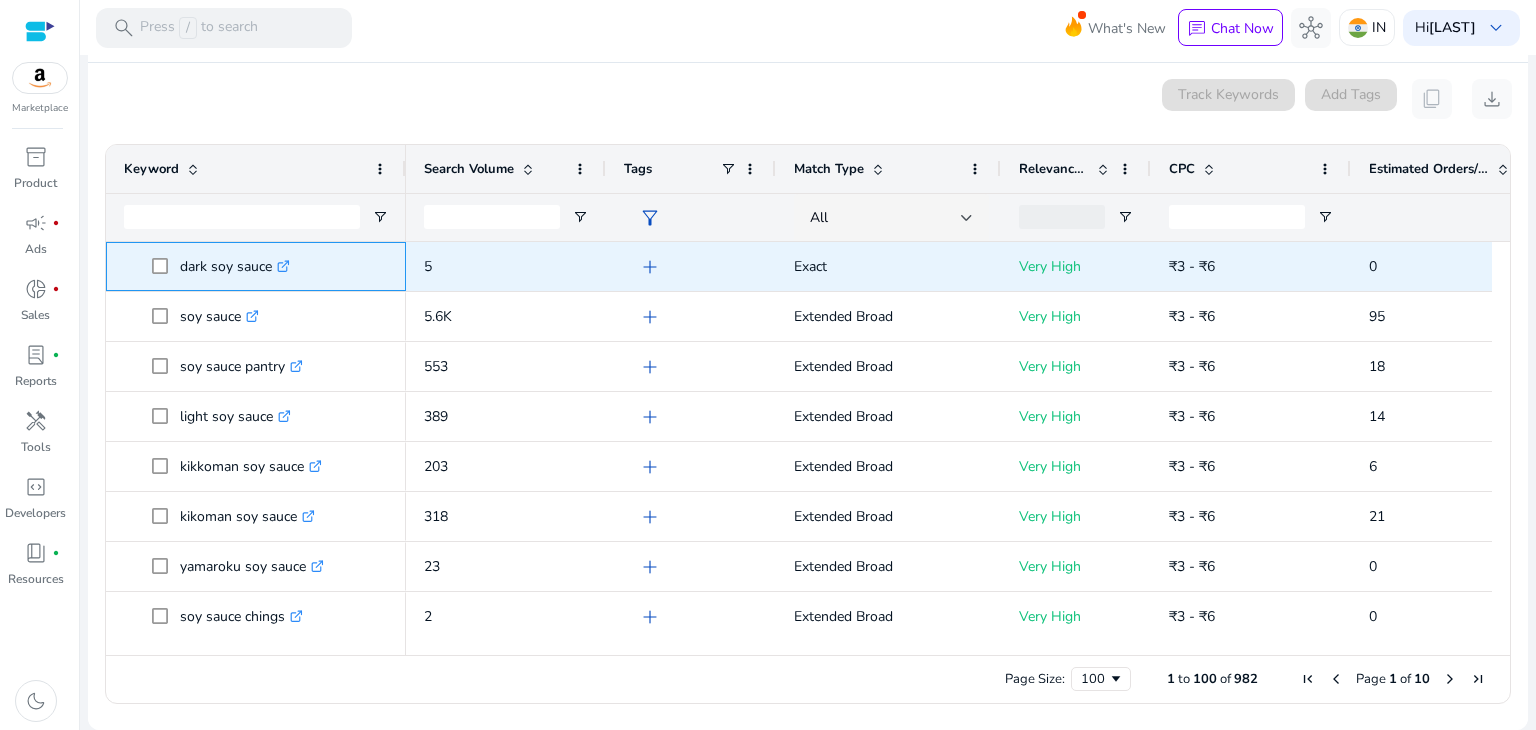 click at bounding box center [166, 266] 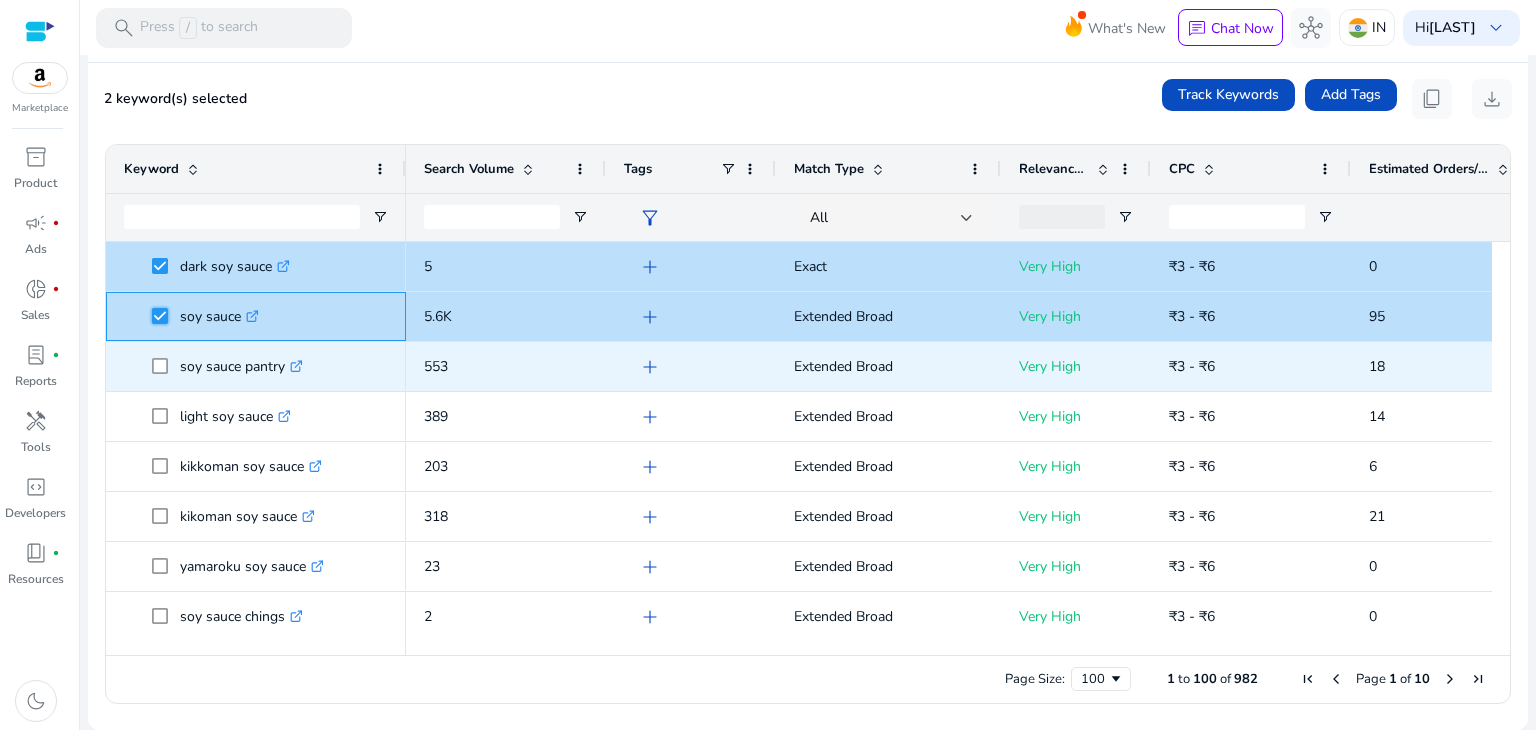 scroll, scrollTop: 64, scrollLeft: 0, axis: vertical 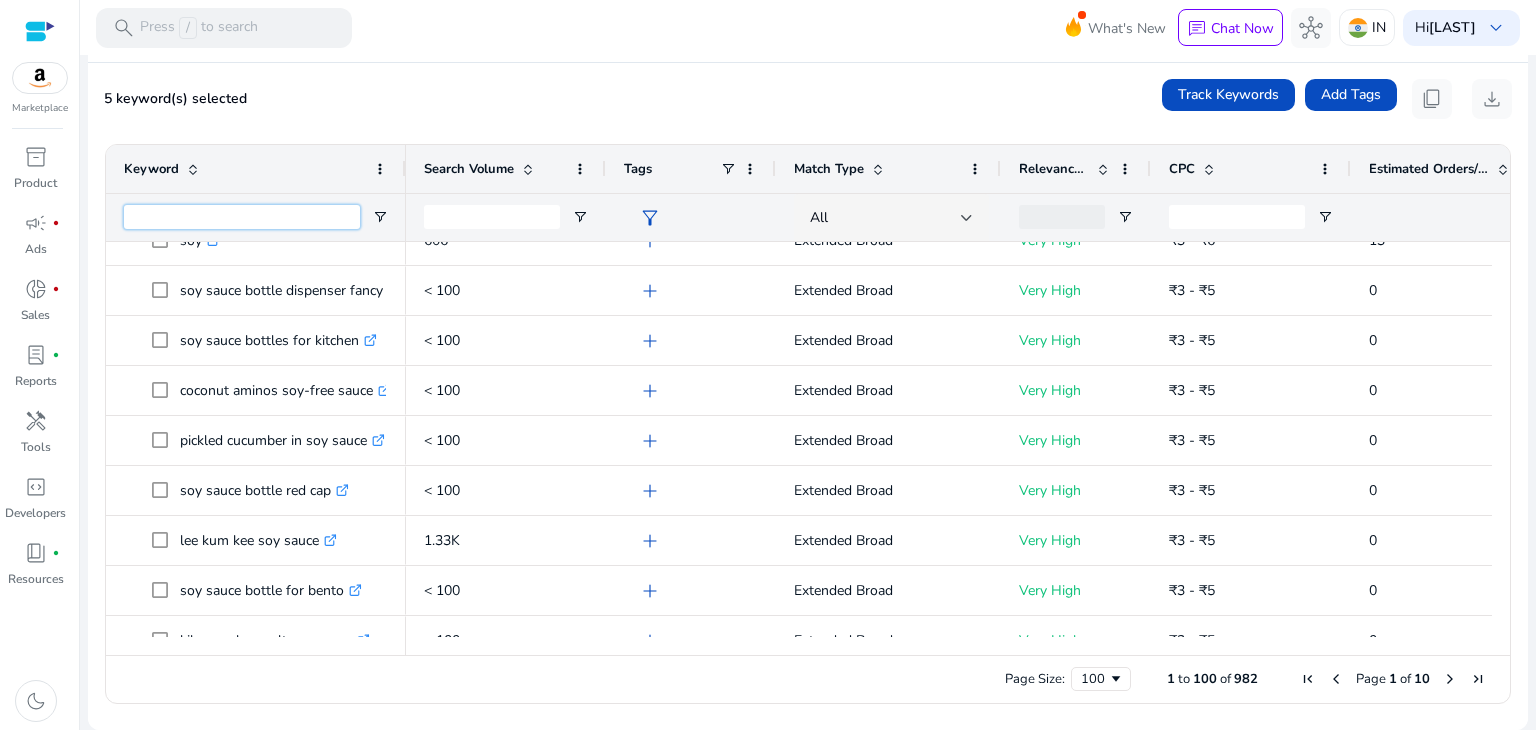 click at bounding box center [242, 217] 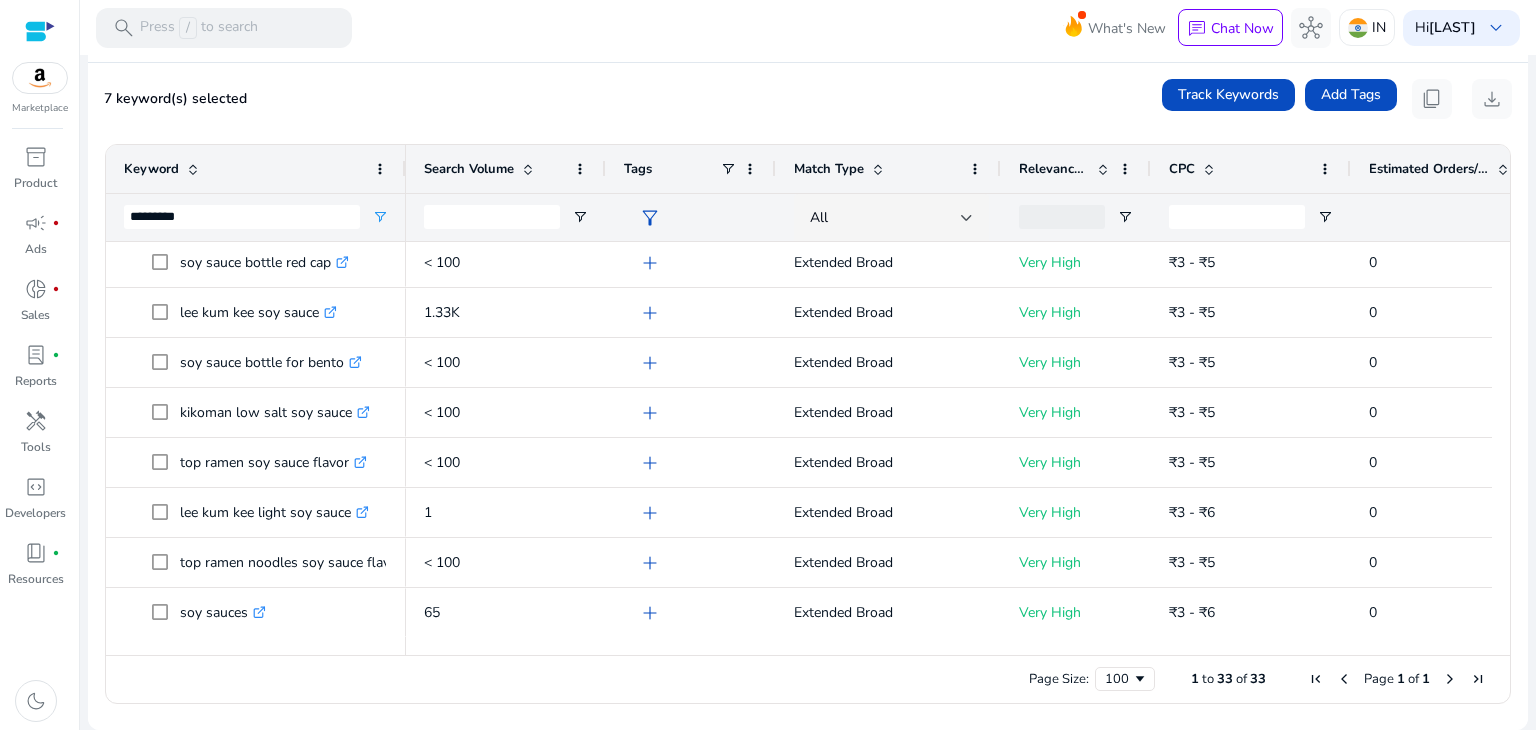click at bounding box center (1450, 679) 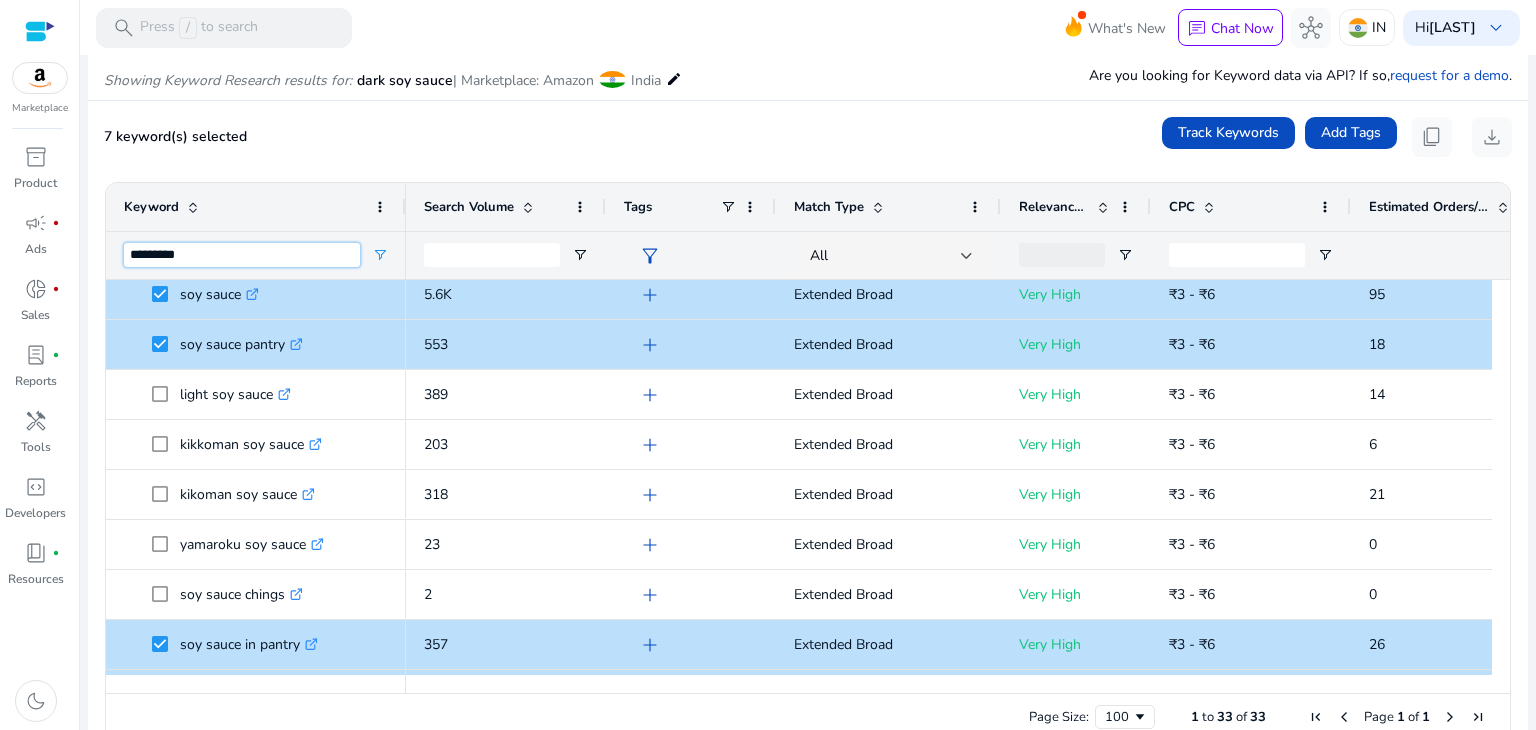click on "*********" at bounding box center (242, 255) 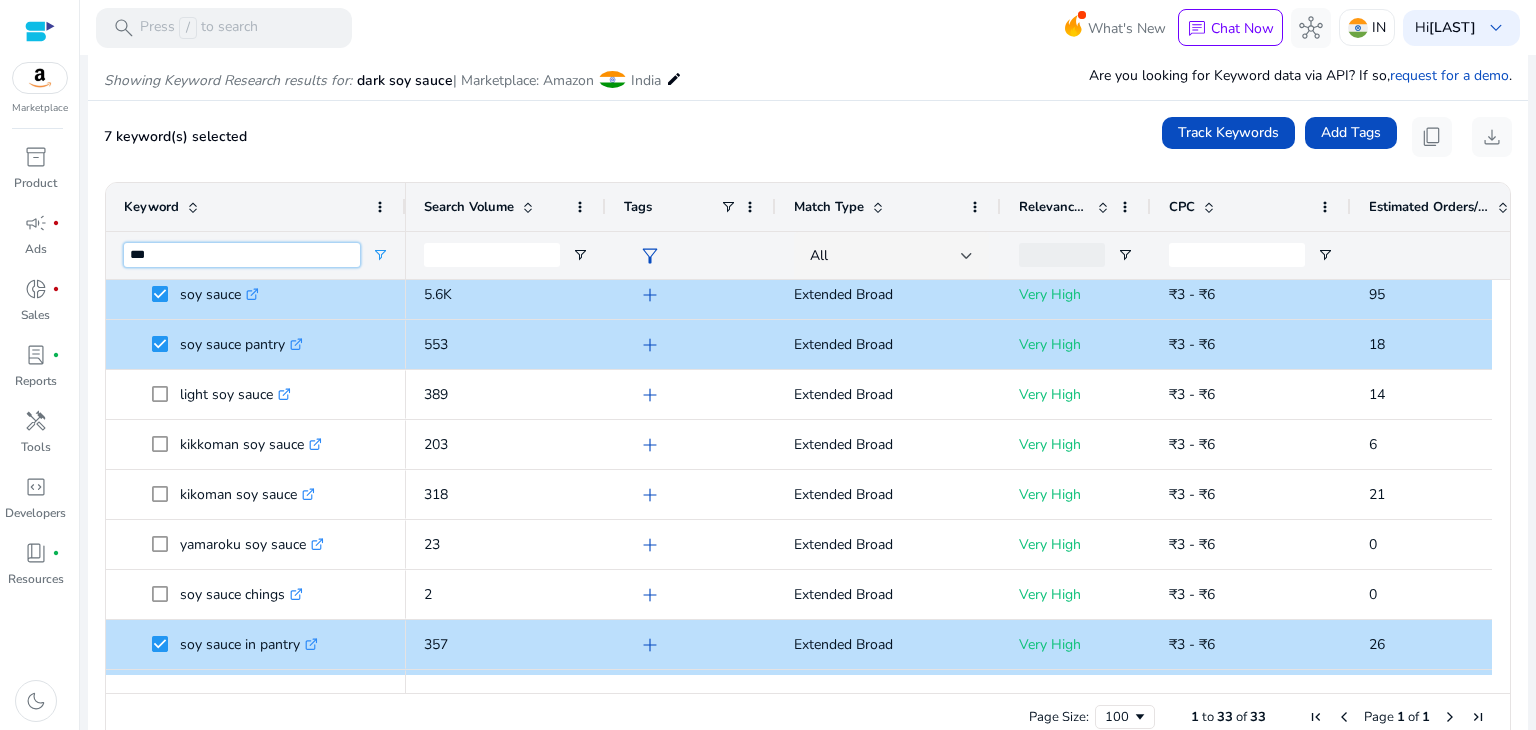 type on "***" 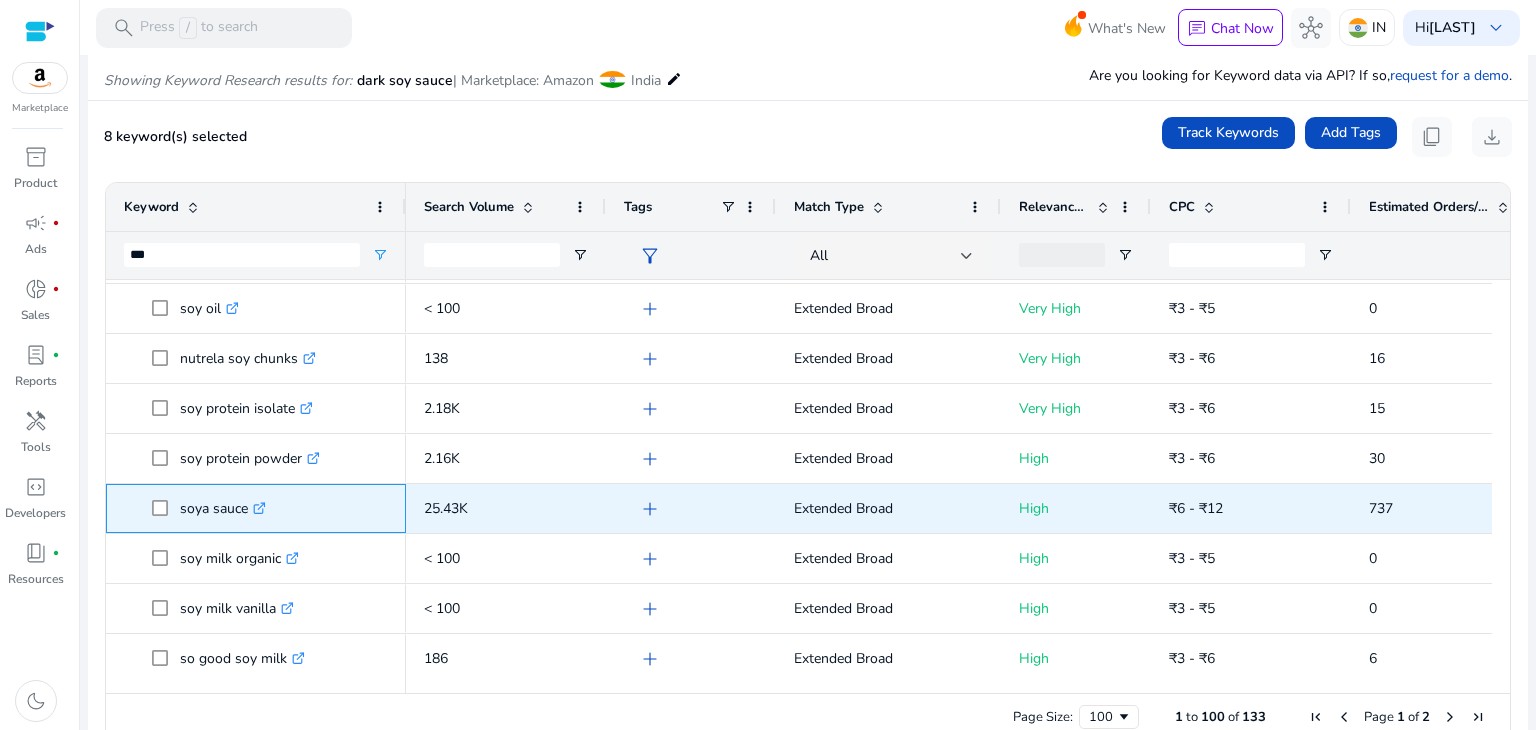 click at bounding box center [166, 508] 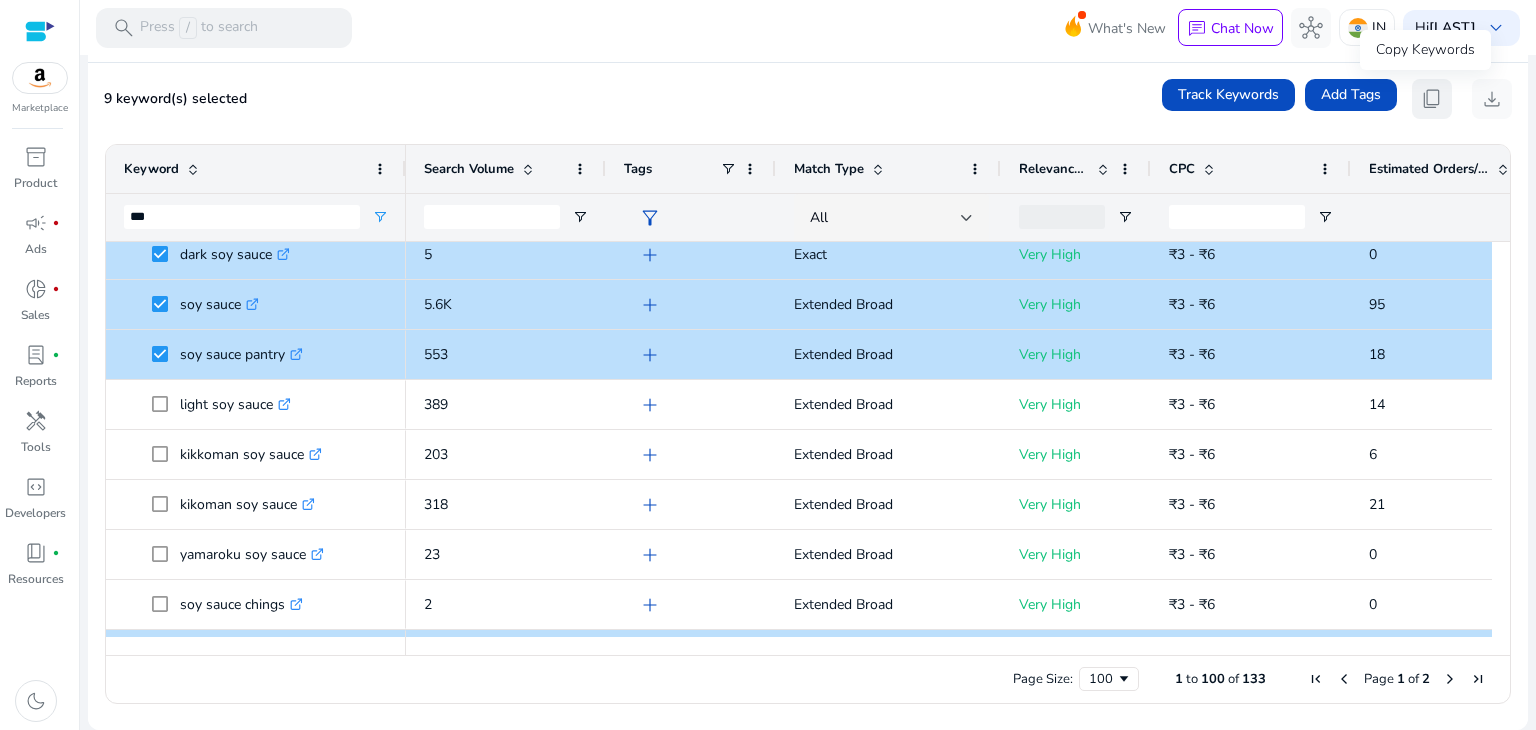 click on "content_copy" at bounding box center [1432, 99] 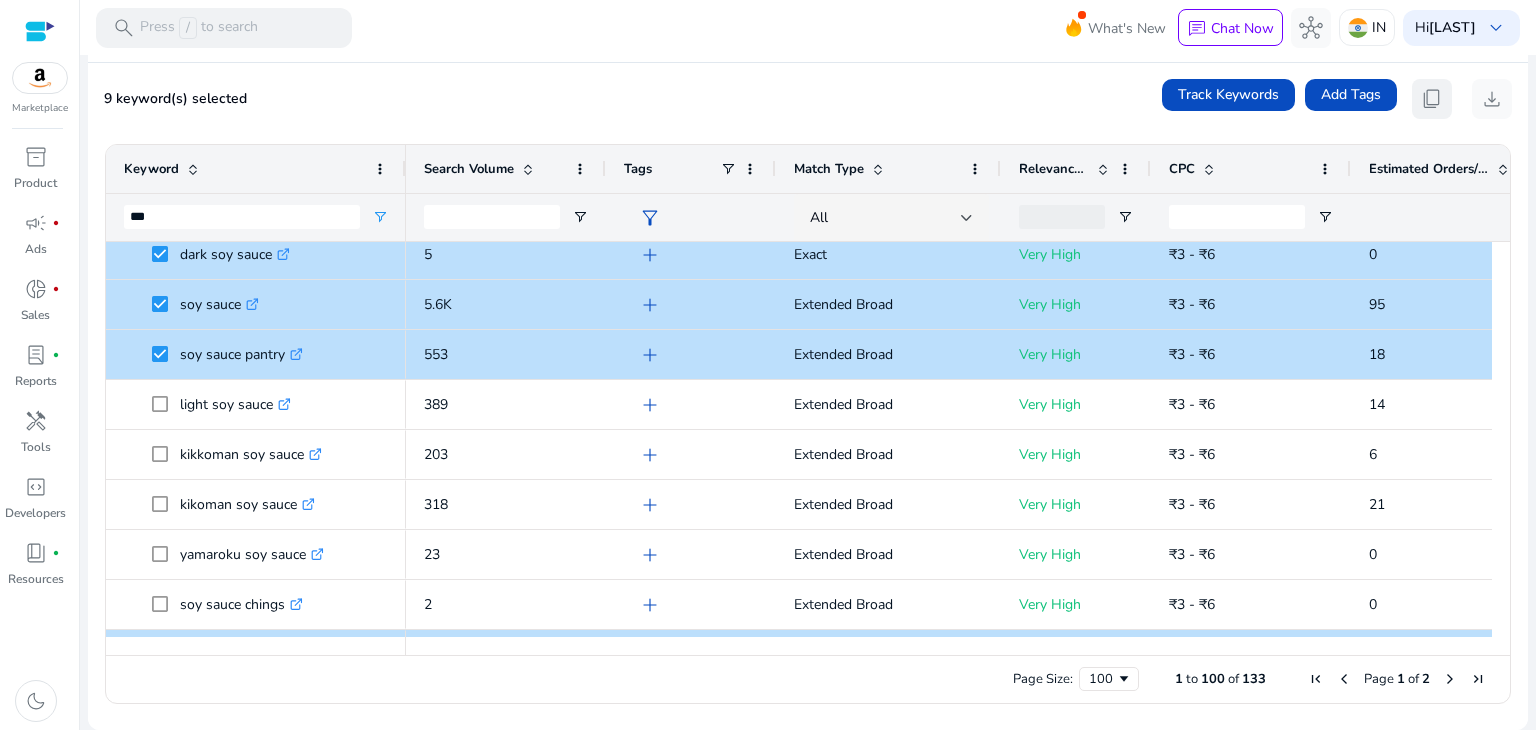 click on "content_copy" at bounding box center (1432, 99) 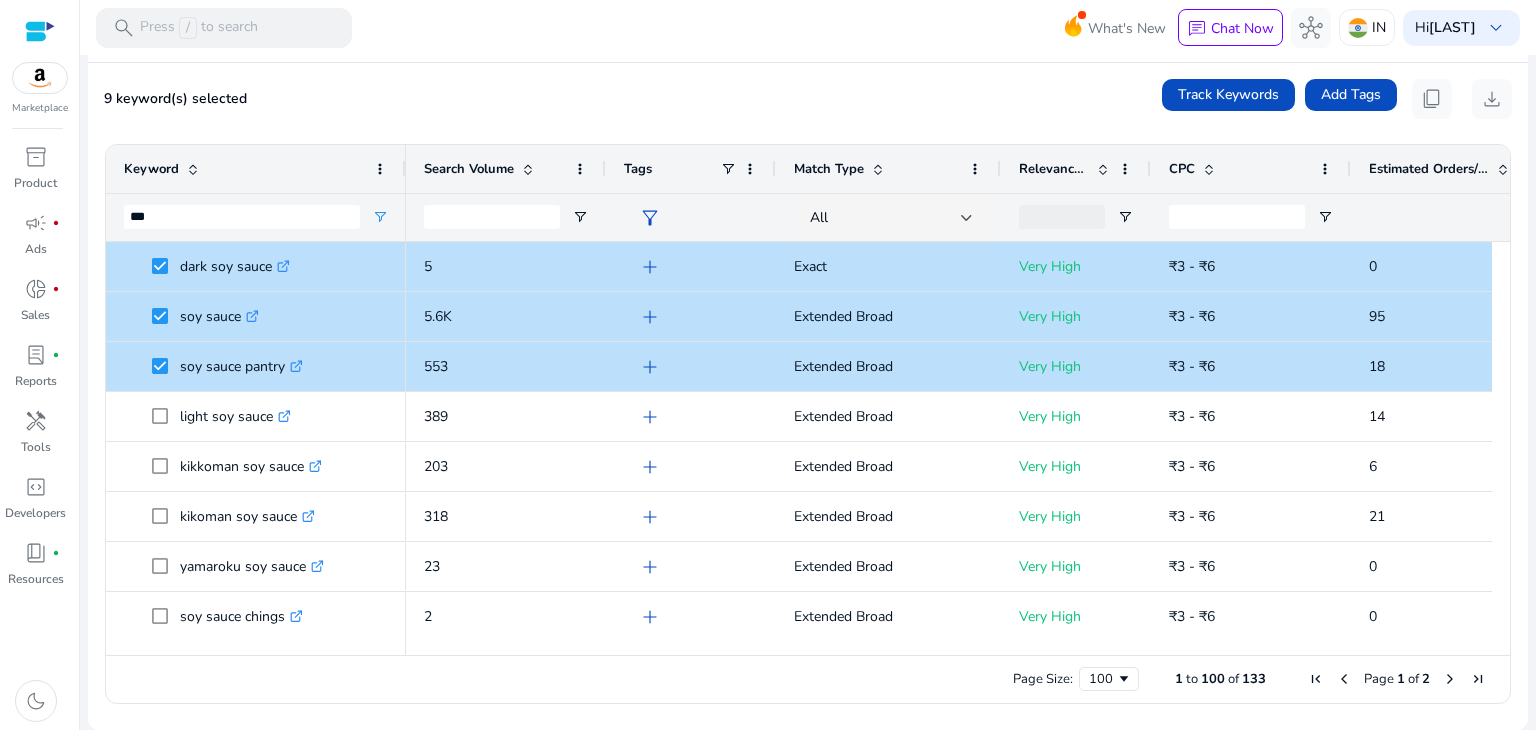 scroll, scrollTop: 0, scrollLeft: 0, axis: both 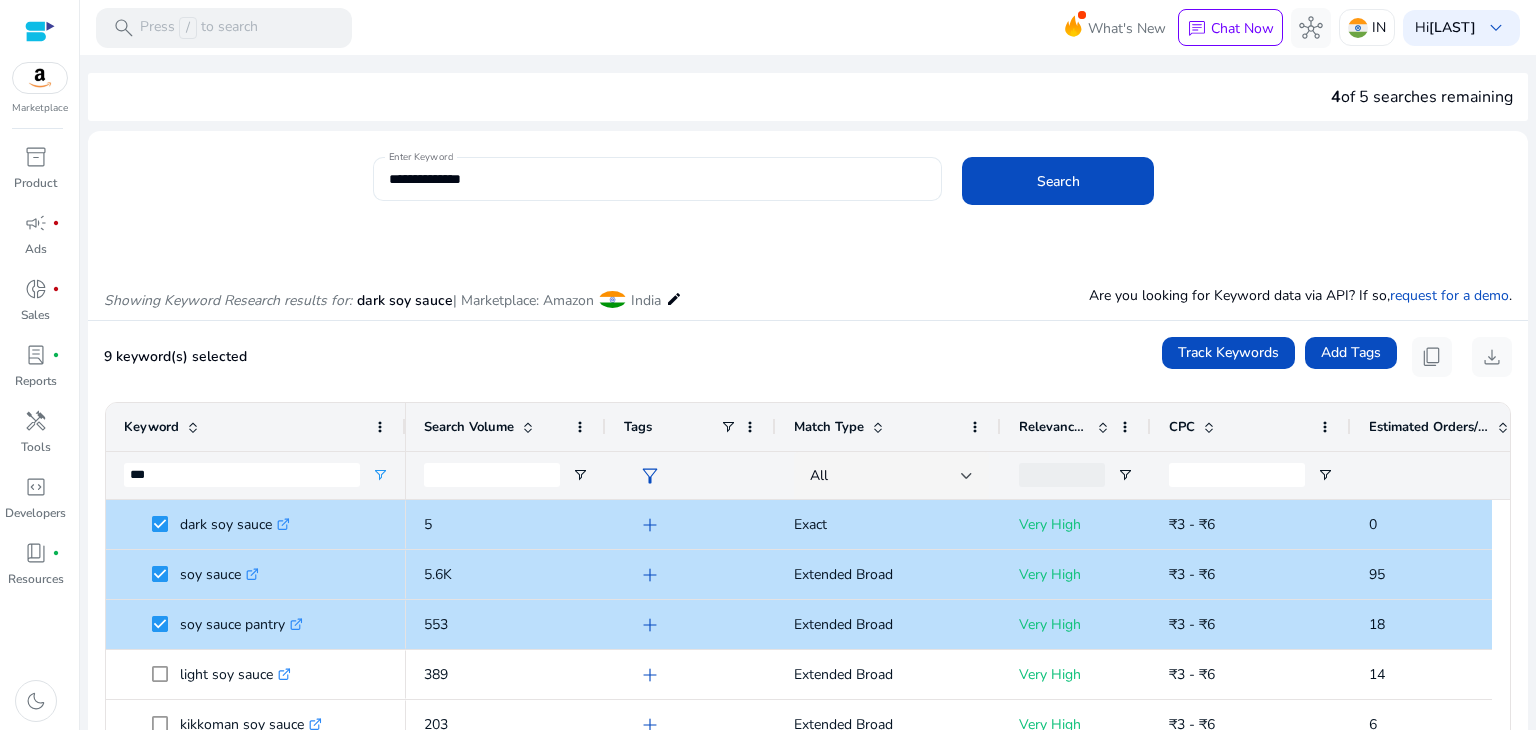 click on "**********" at bounding box center (658, 179) 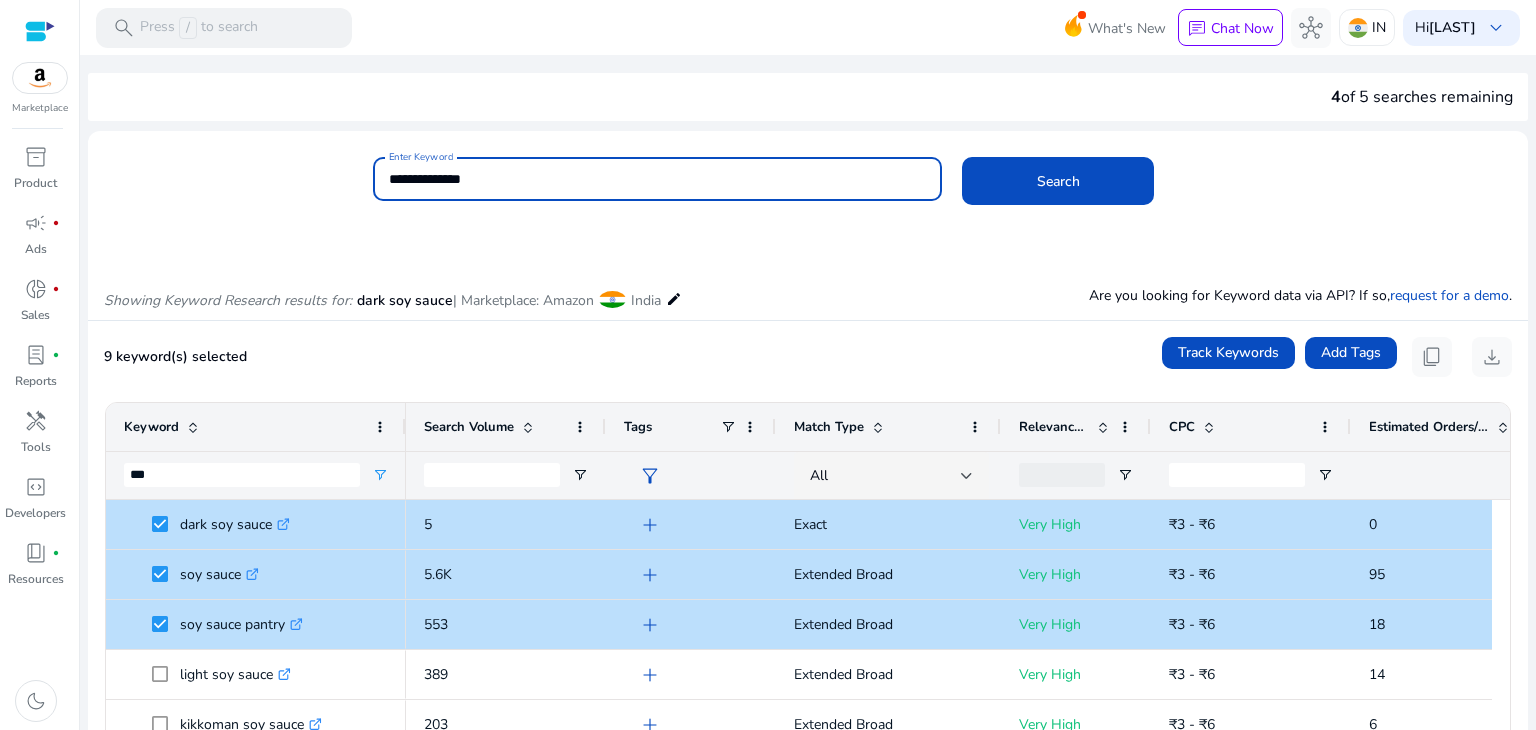 click on "**********" at bounding box center (658, 179) 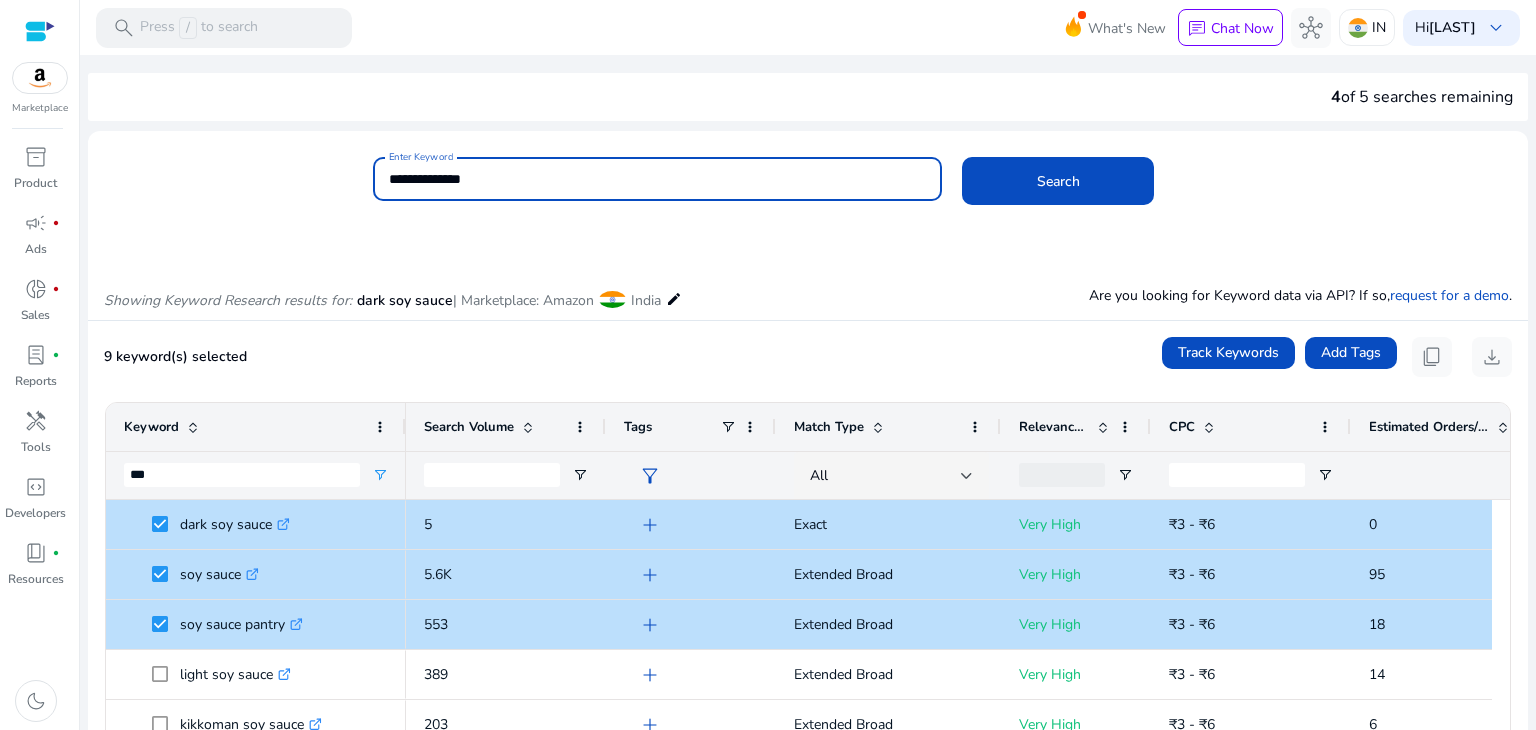 click on "**********" at bounding box center (658, 179) 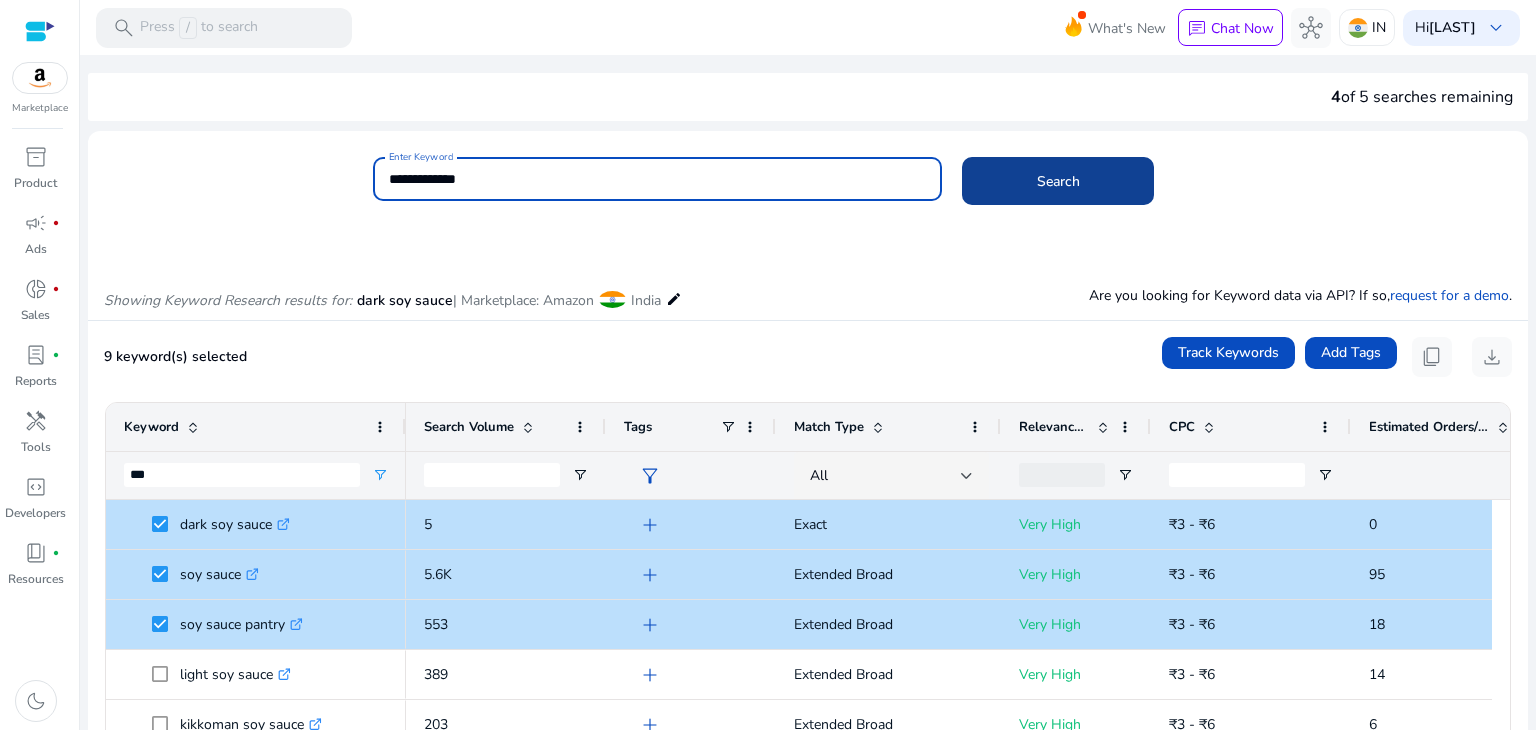 type on "**********" 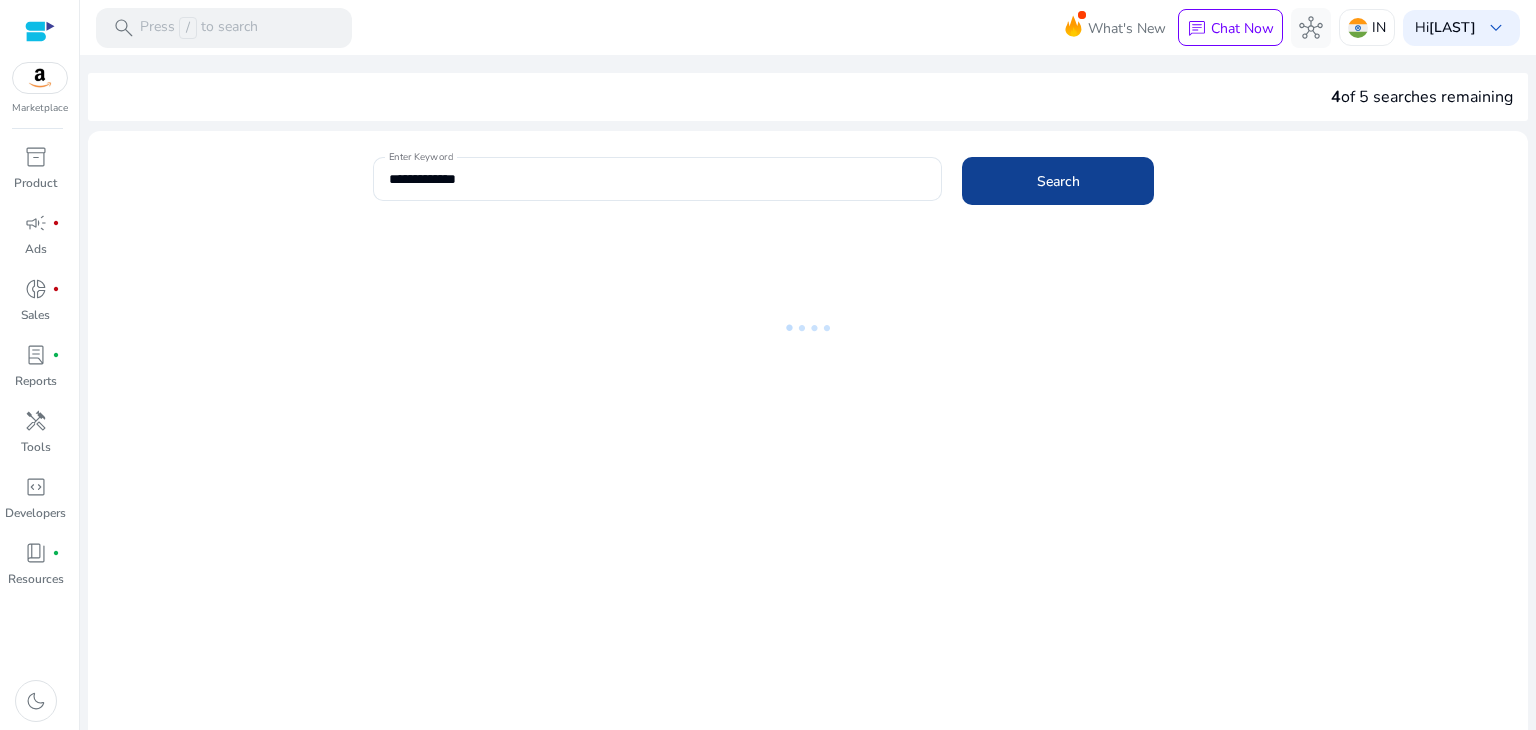 type 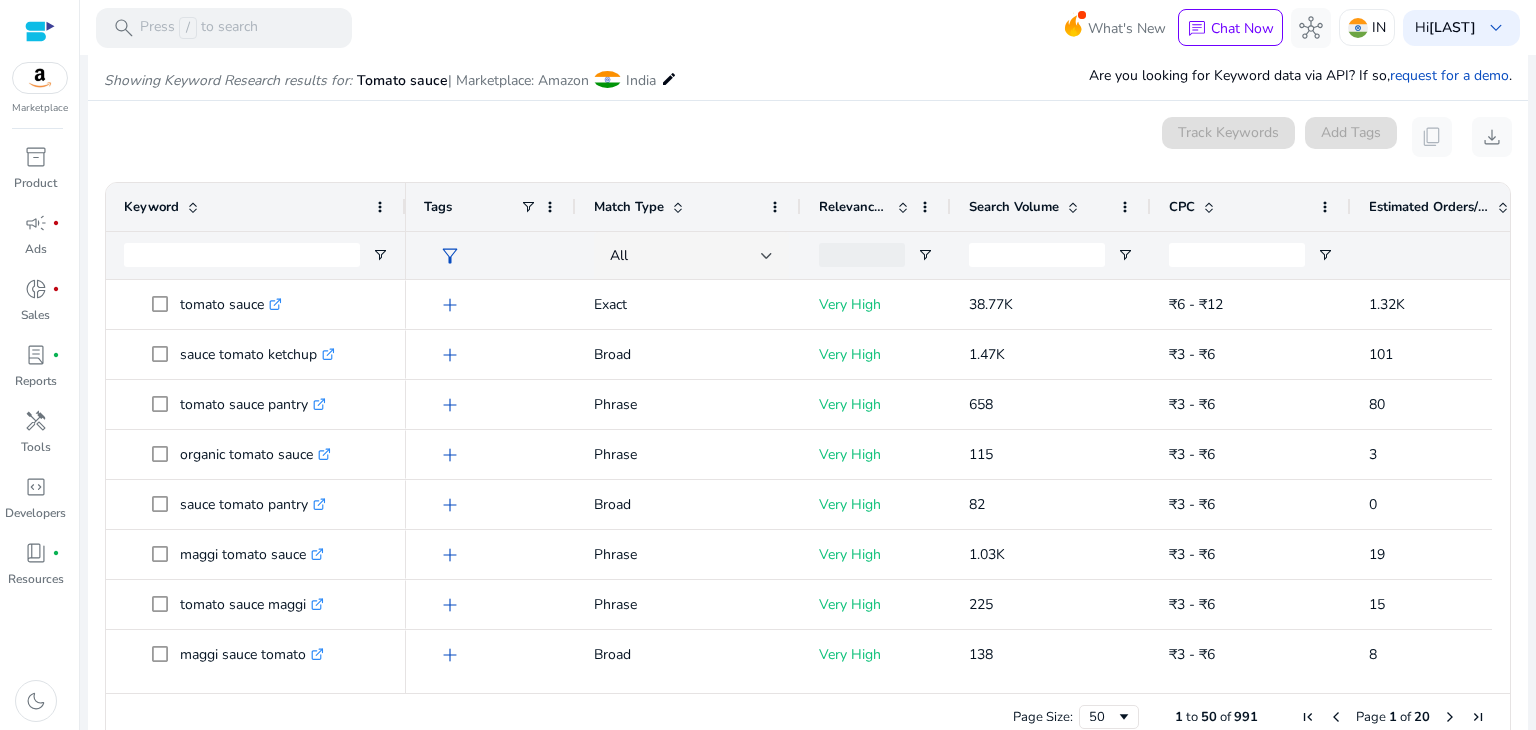 scroll, scrollTop: 238, scrollLeft: 0, axis: vertical 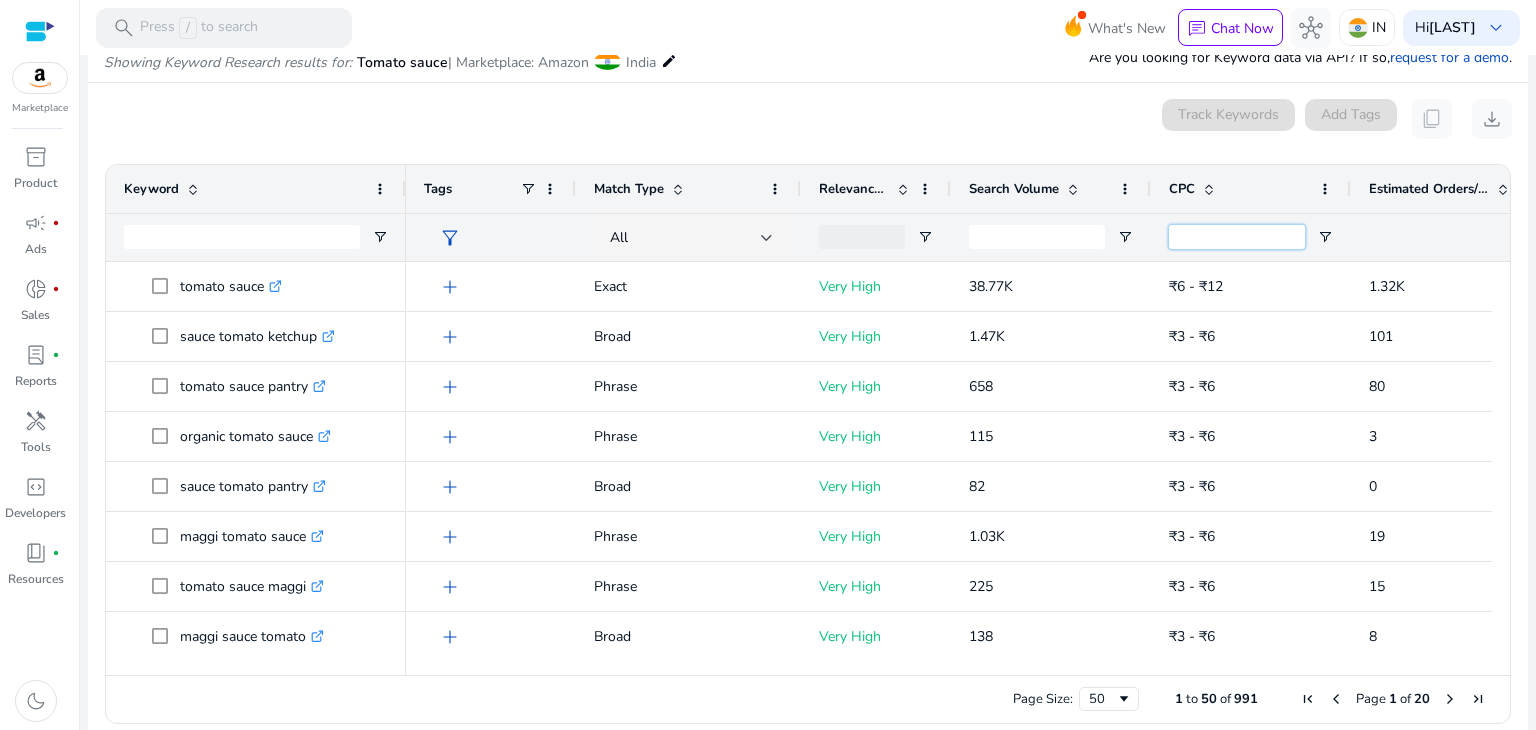 click at bounding box center [1237, 237] 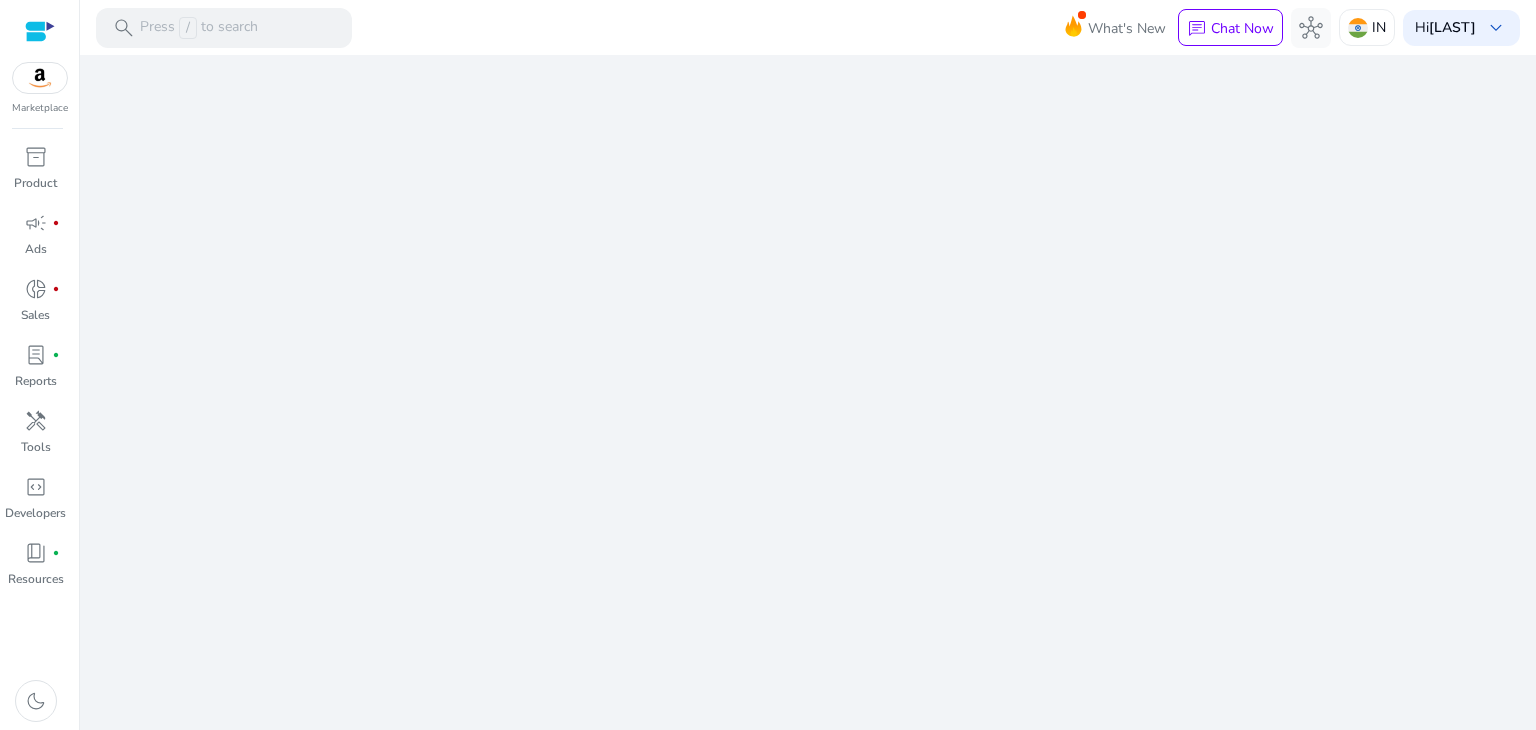 scroll, scrollTop: 0, scrollLeft: 0, axis: both 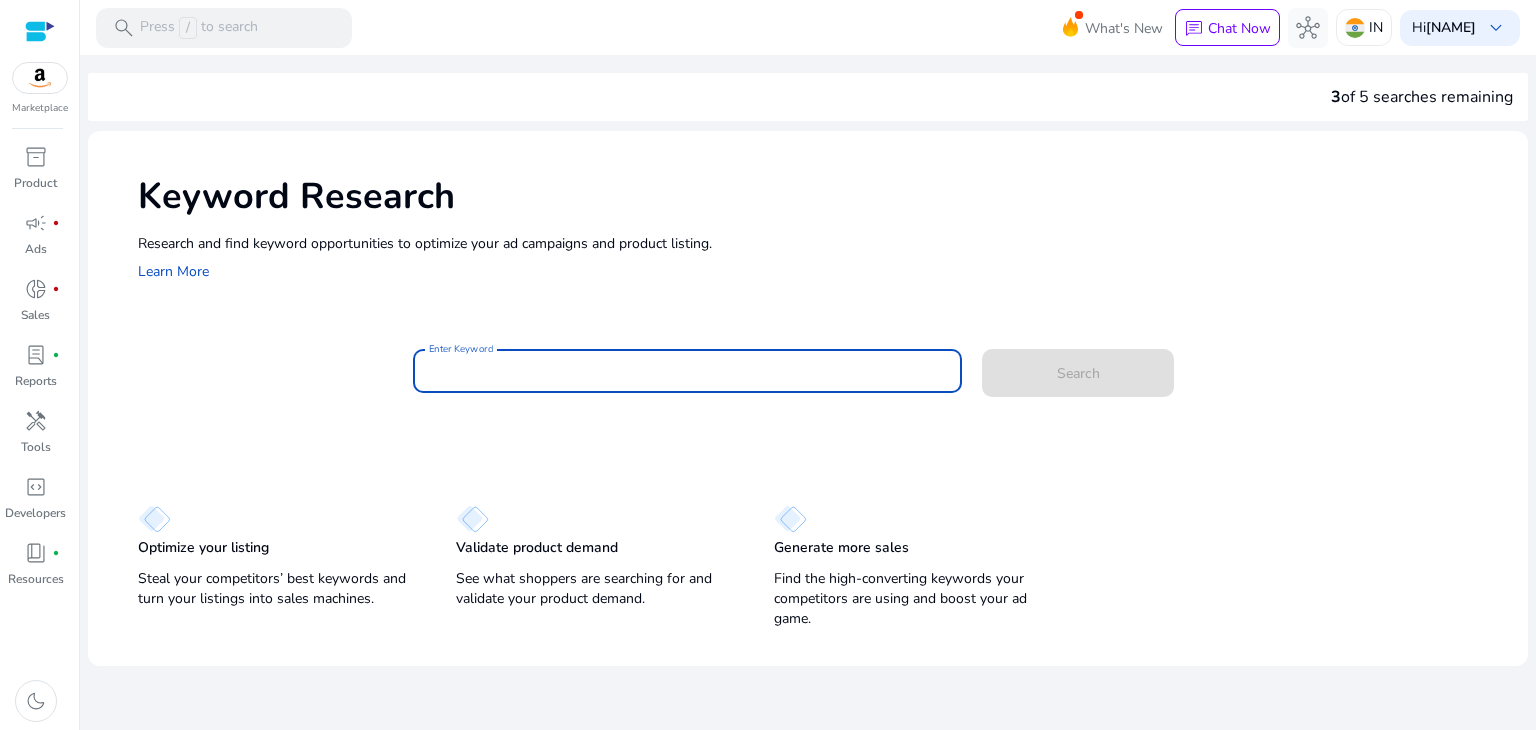 click on "Enter Keyword" at bounding box center [688, 371] 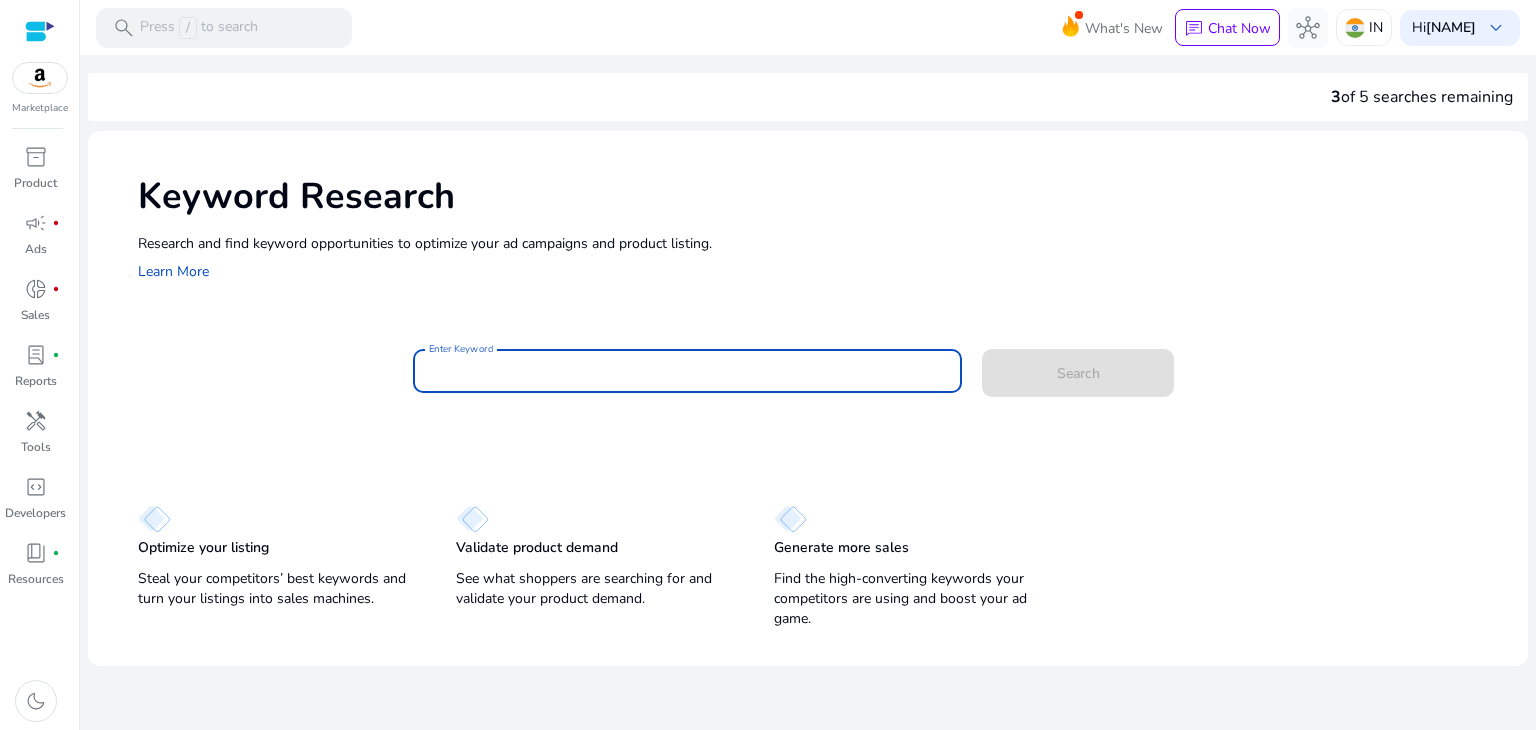 type on "*" 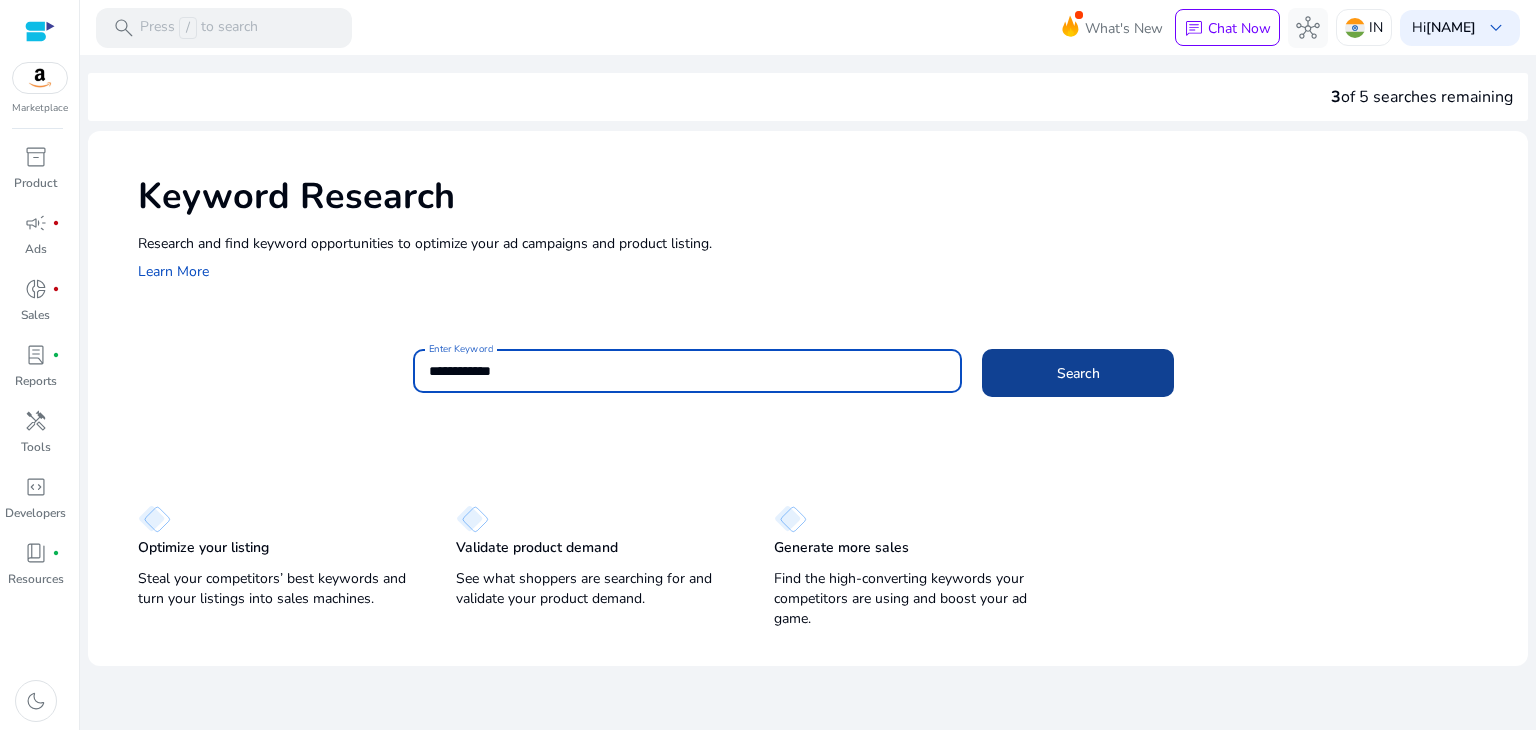type on "**********" 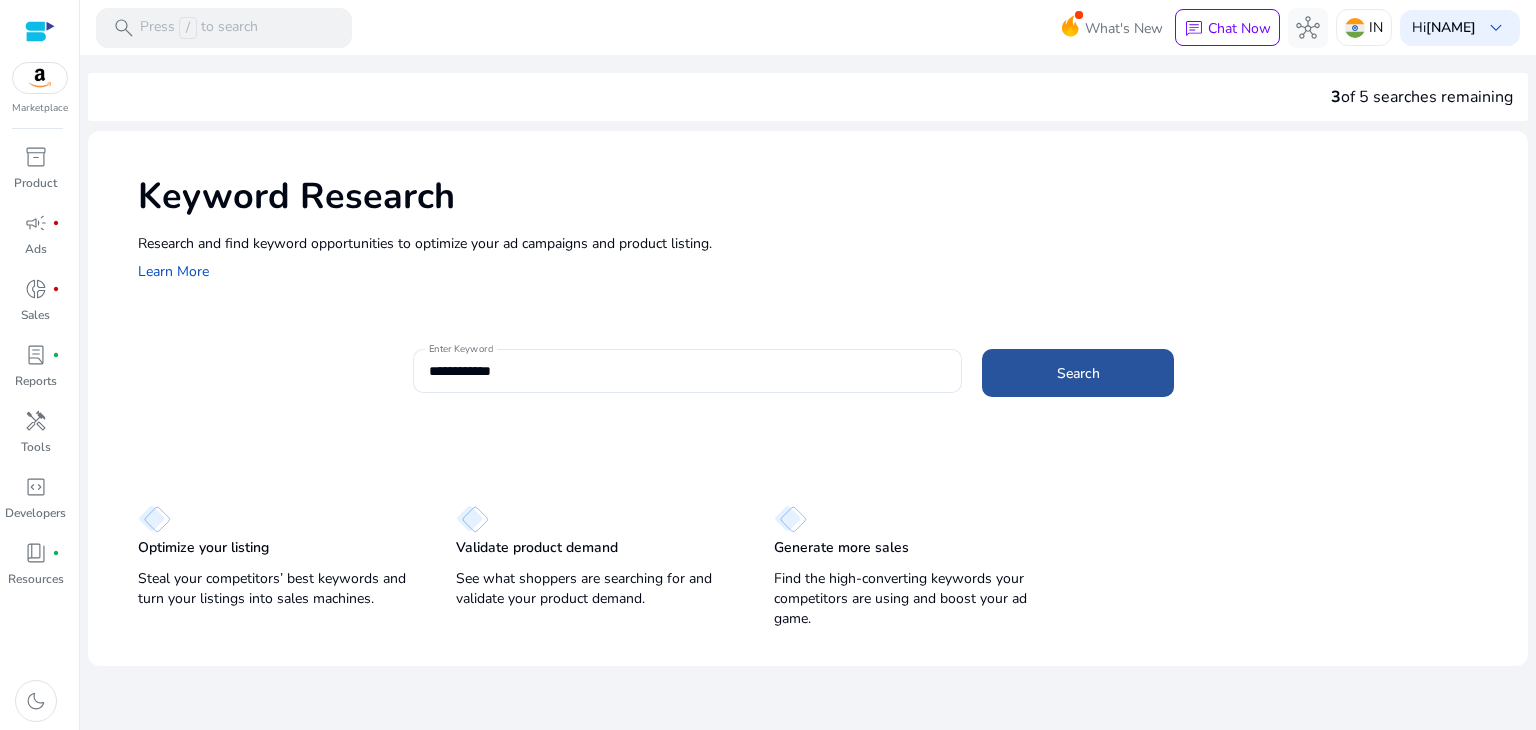 click 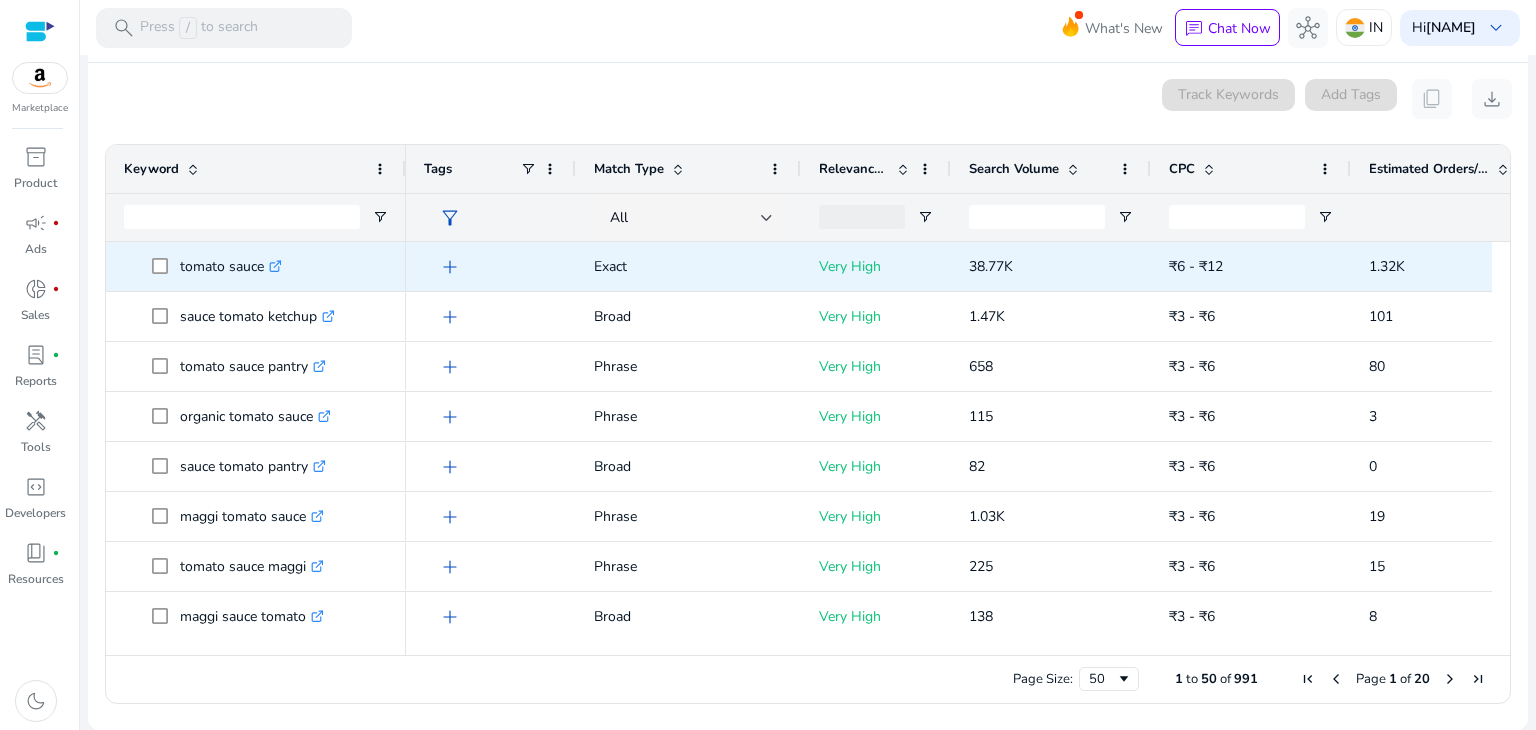 scroll, scrollTop: 257, scrollLeft: 0, axis: vertical 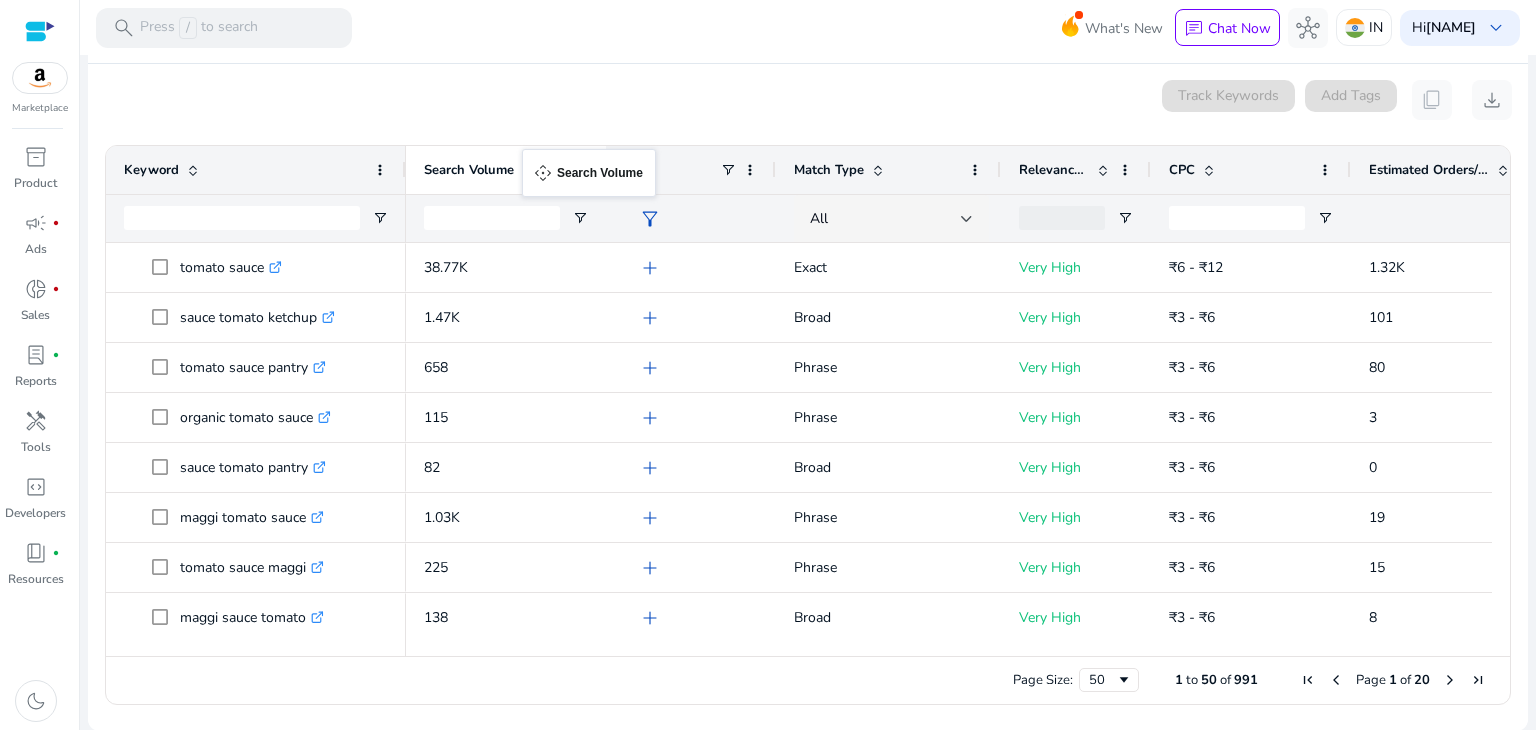 drag, startPoint x: 992, startPoint y: 174, endPoint x: 532, endPoint y: 161, distance: 460.18365 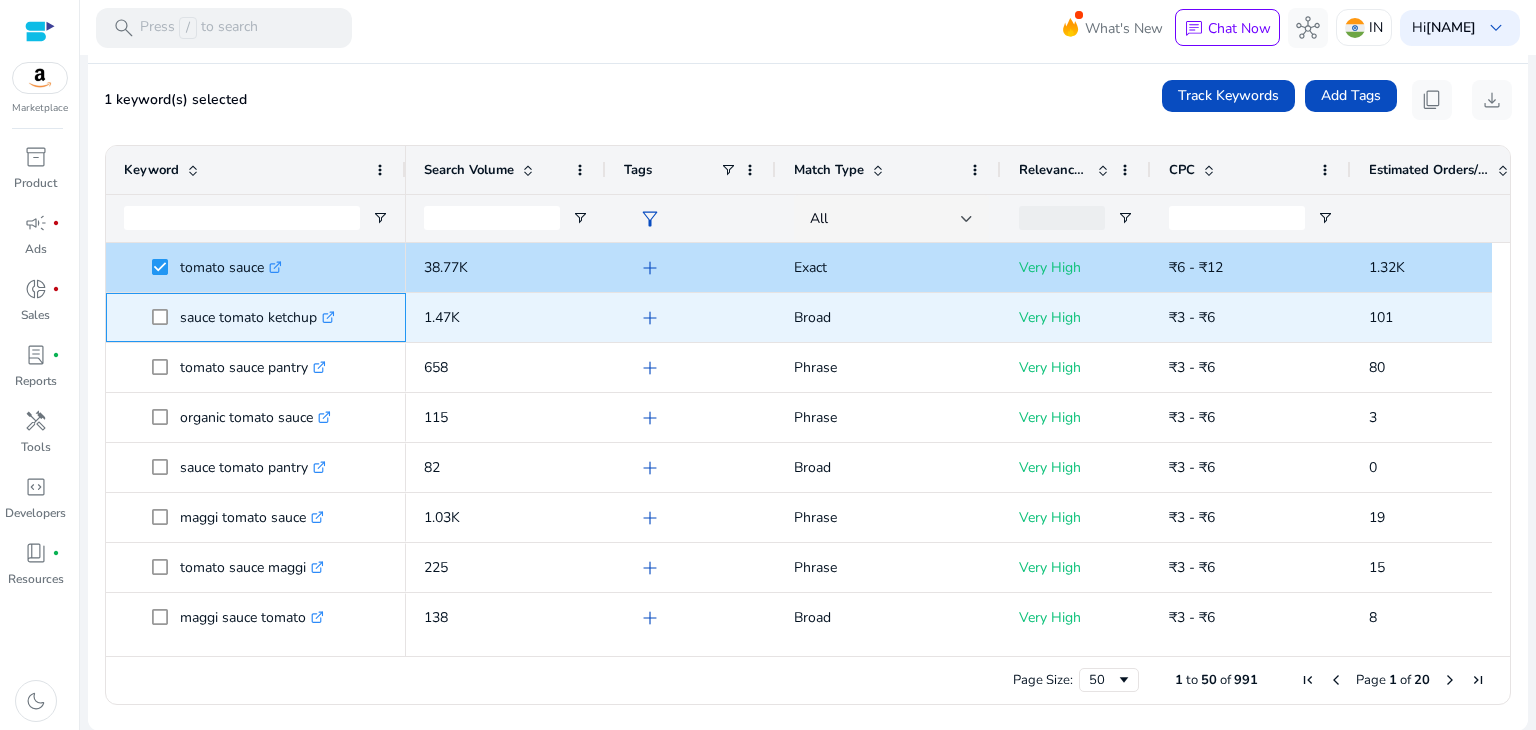 click at bounding box center [166, 317] 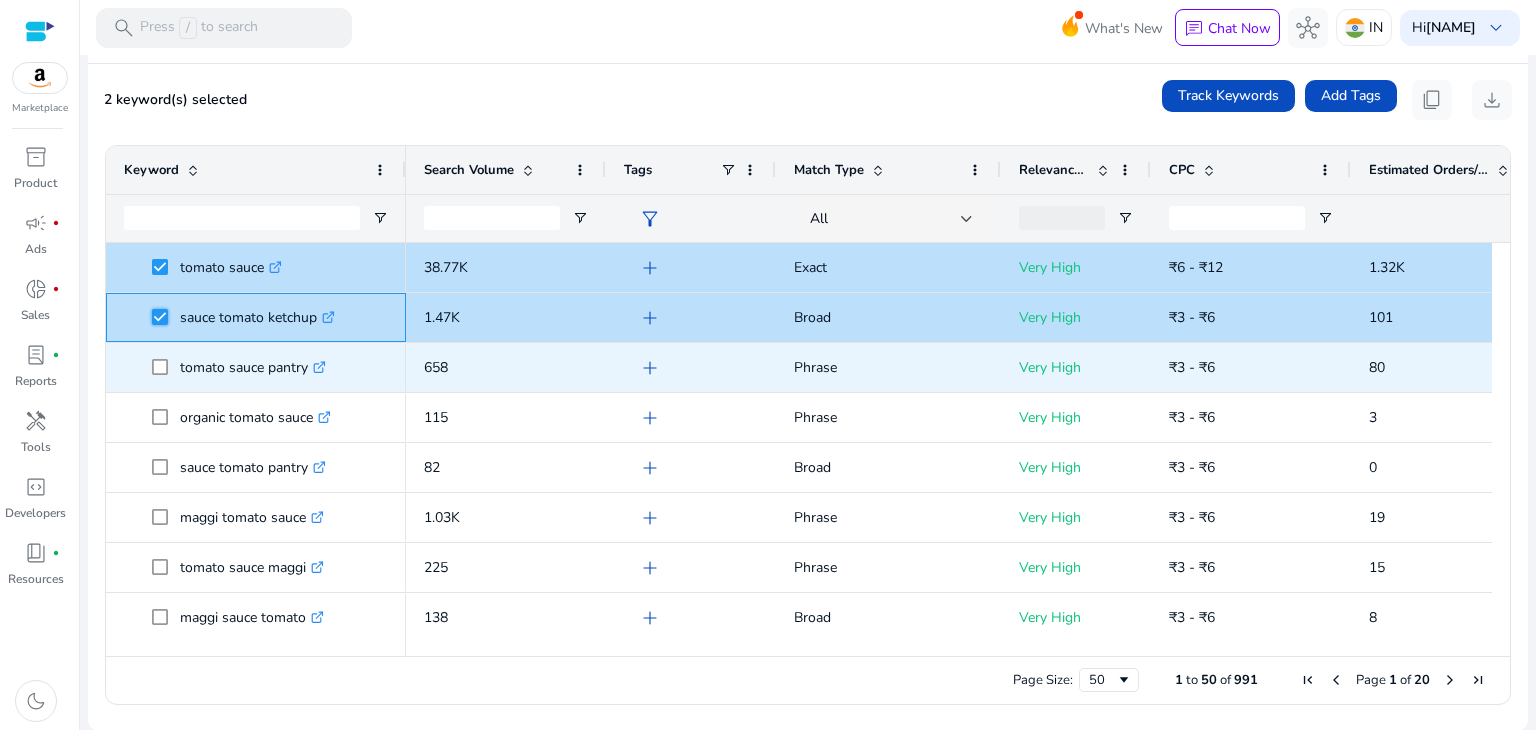 scroll, scrollTop: 51, scrollLeft: 0, axis: vertical 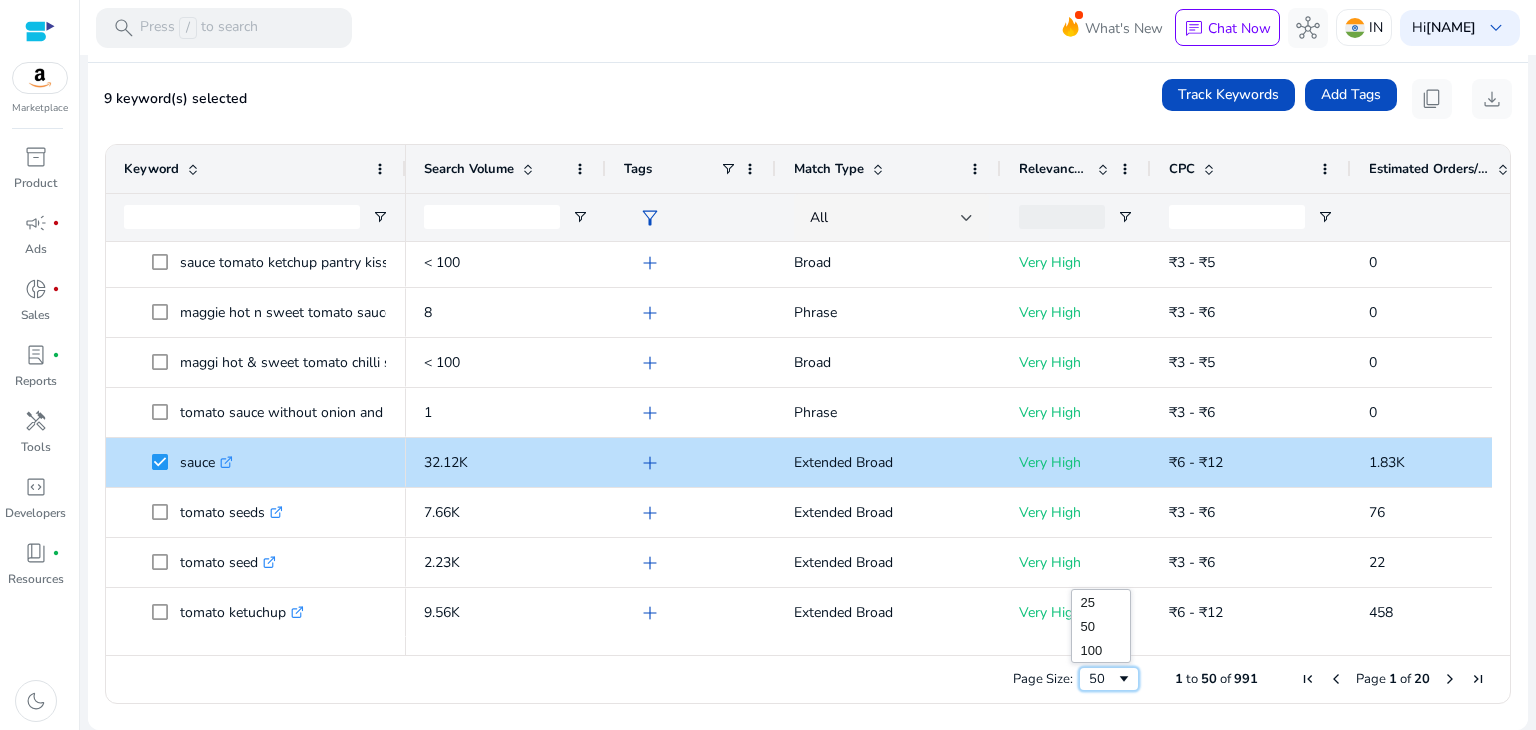 click on "50" at bounding box center (1109, 679) 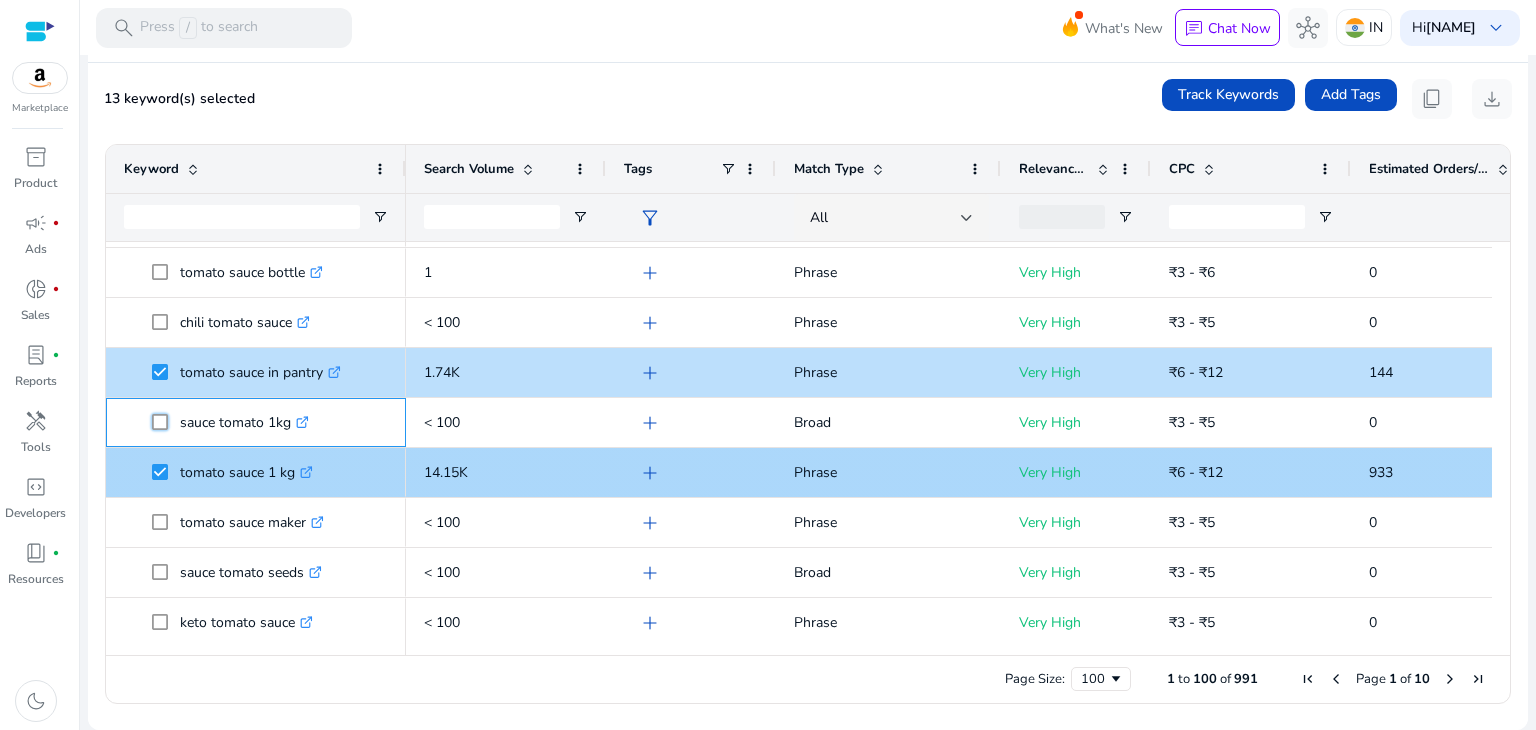 click on "tomato sauce 1 kg  .st0{fill:#2c8af8}
tomato sauce maker  .st0{fill:#2c8af8}
sauce tomato seeds  .st0{fill:#2c8af8}
chili tomato sauce  .st0{fill:#2c8af8}" at bounding box center (256, 2198) 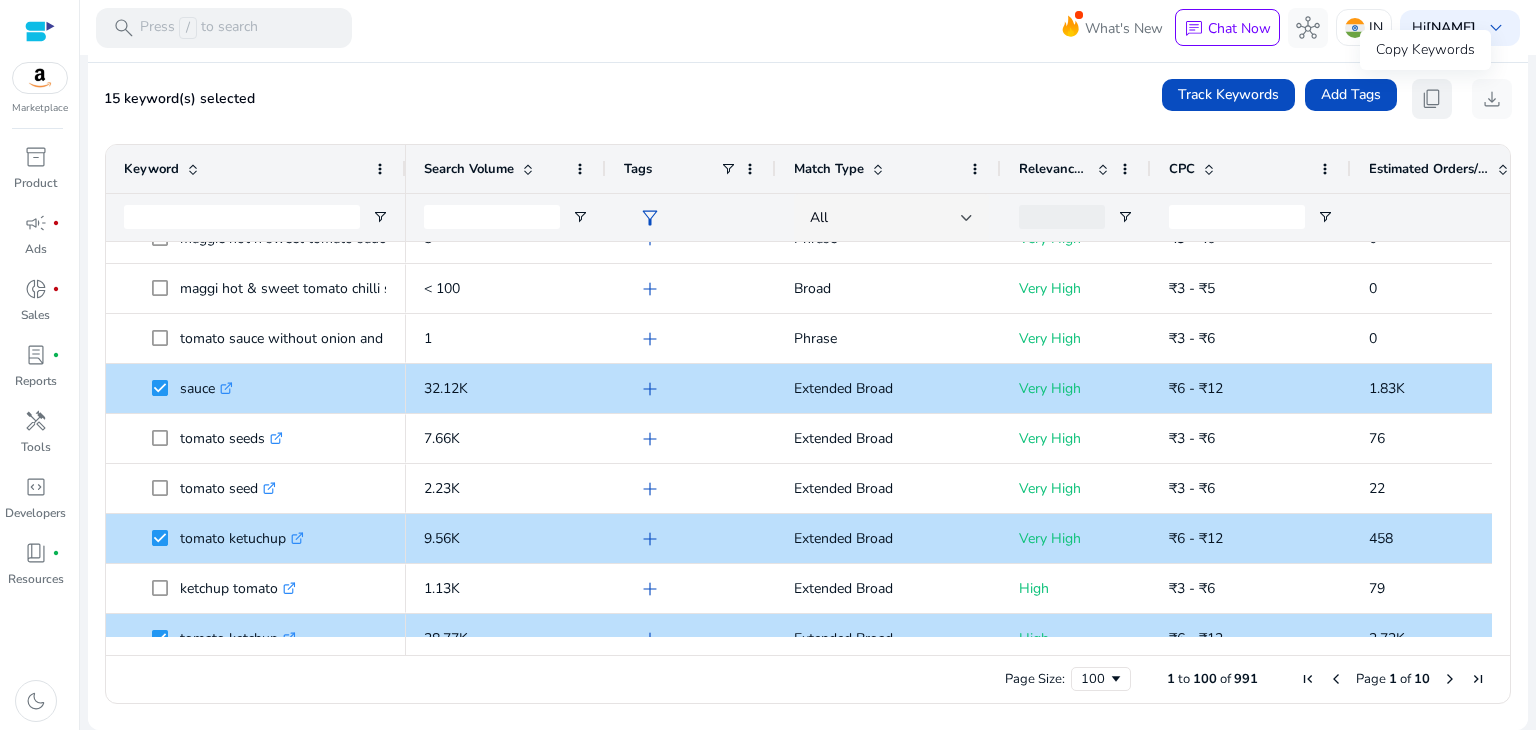 click on "content_copy" at bounding box center [1432, 99] 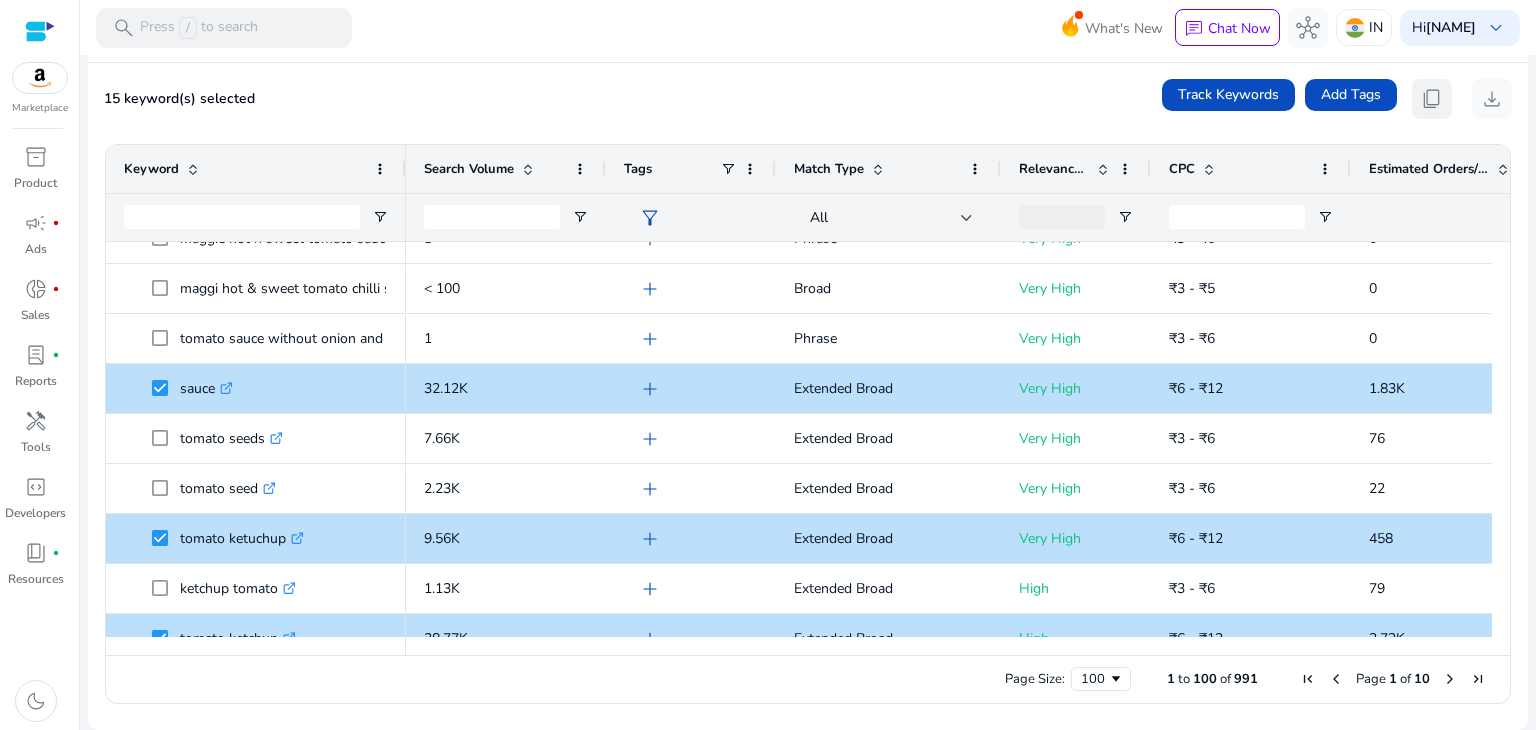 click on "content_copy" at bounding box center (1432, 99) 